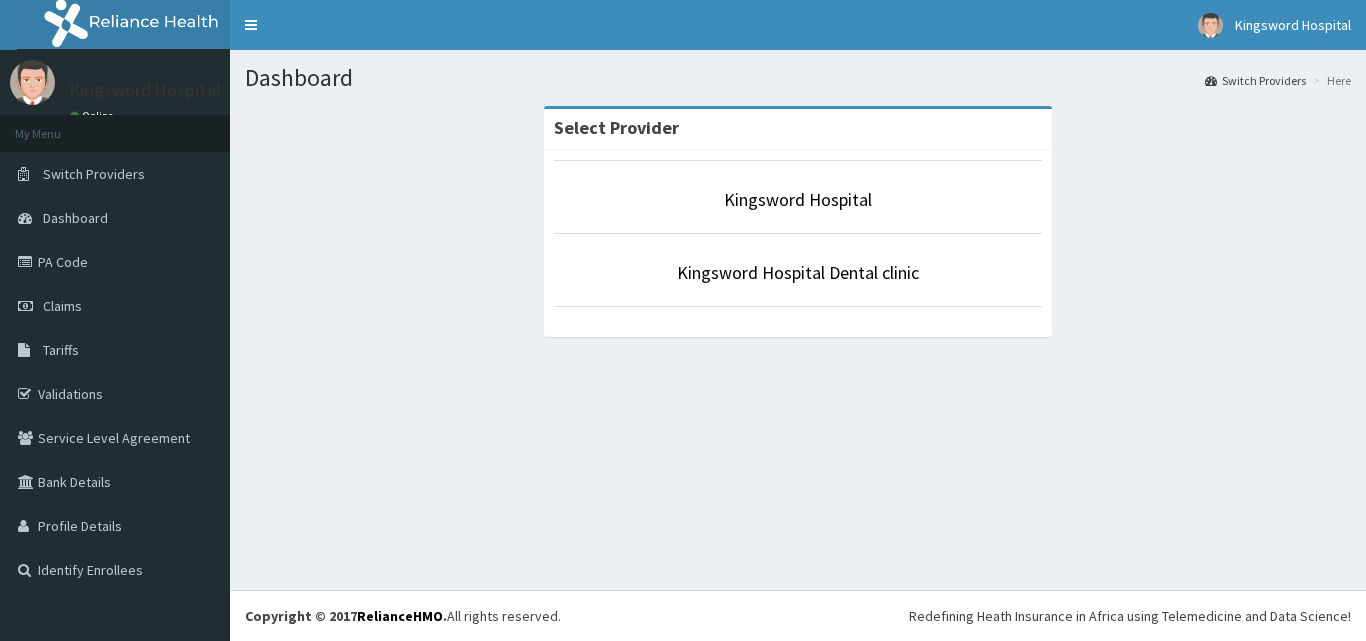 scroll, scrollTop: 0, scrollLeft: 0, axis: both 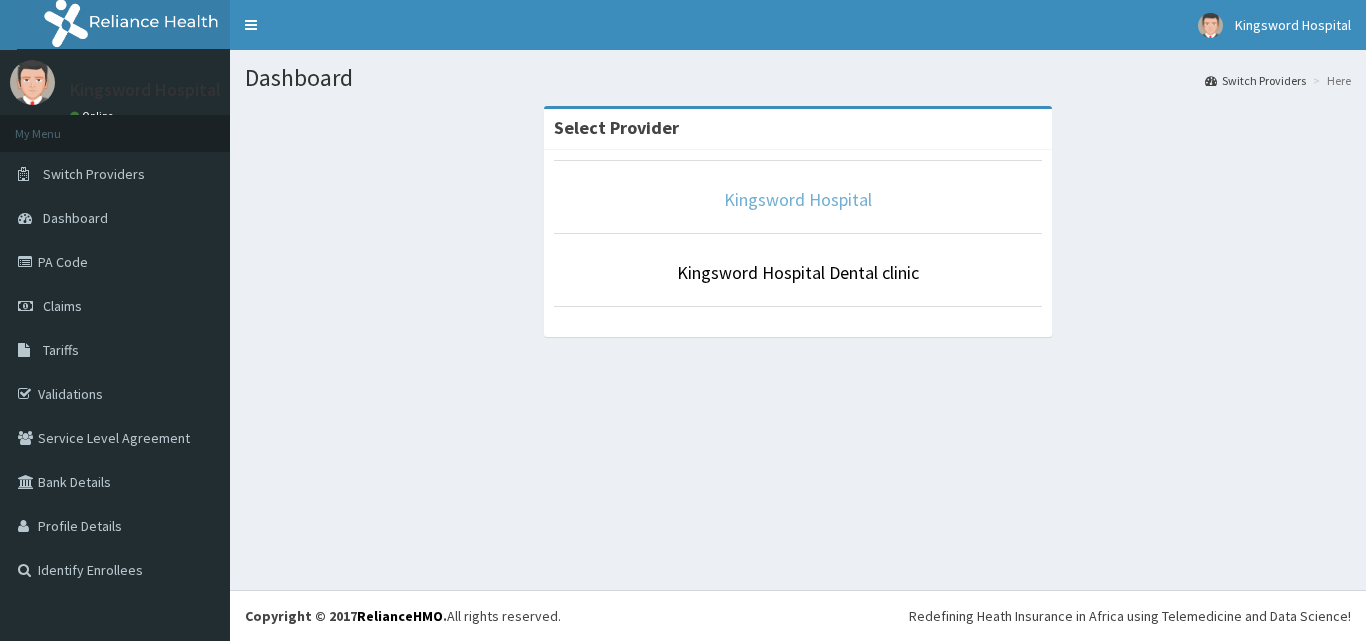 click on "Kingsword Hospital" at bounding box center (798, 199) 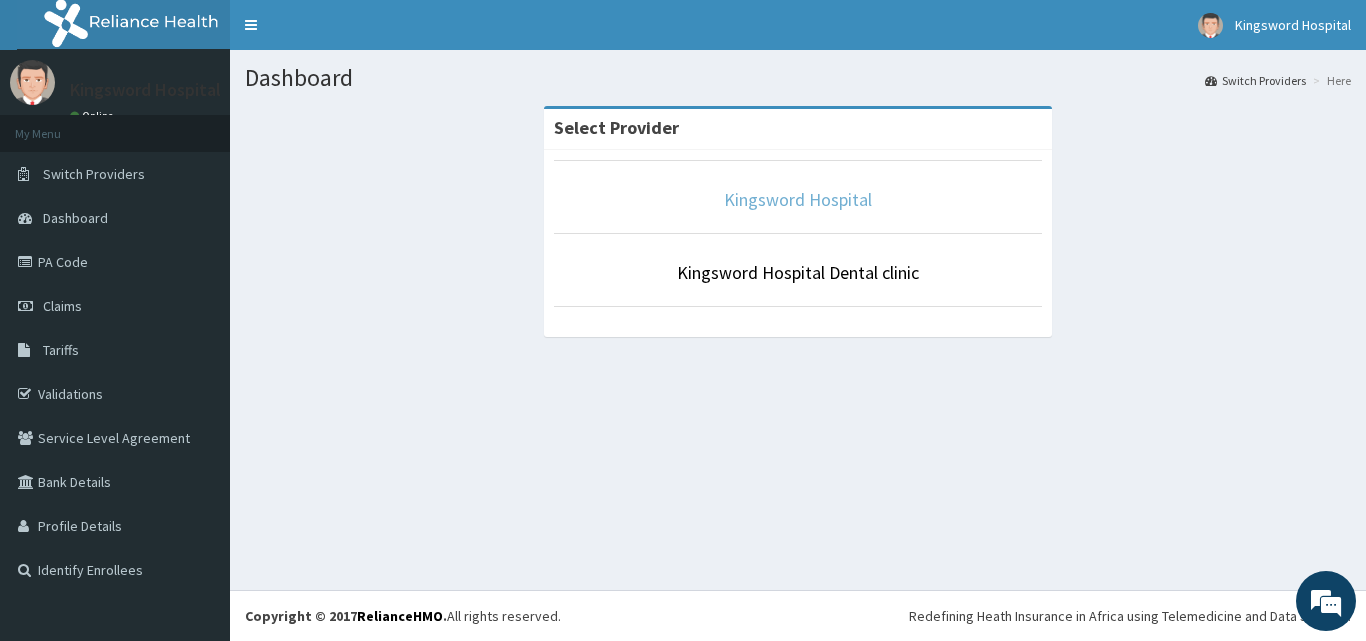 click on "Kingsword Hospital" at bounding box center [798, 199] 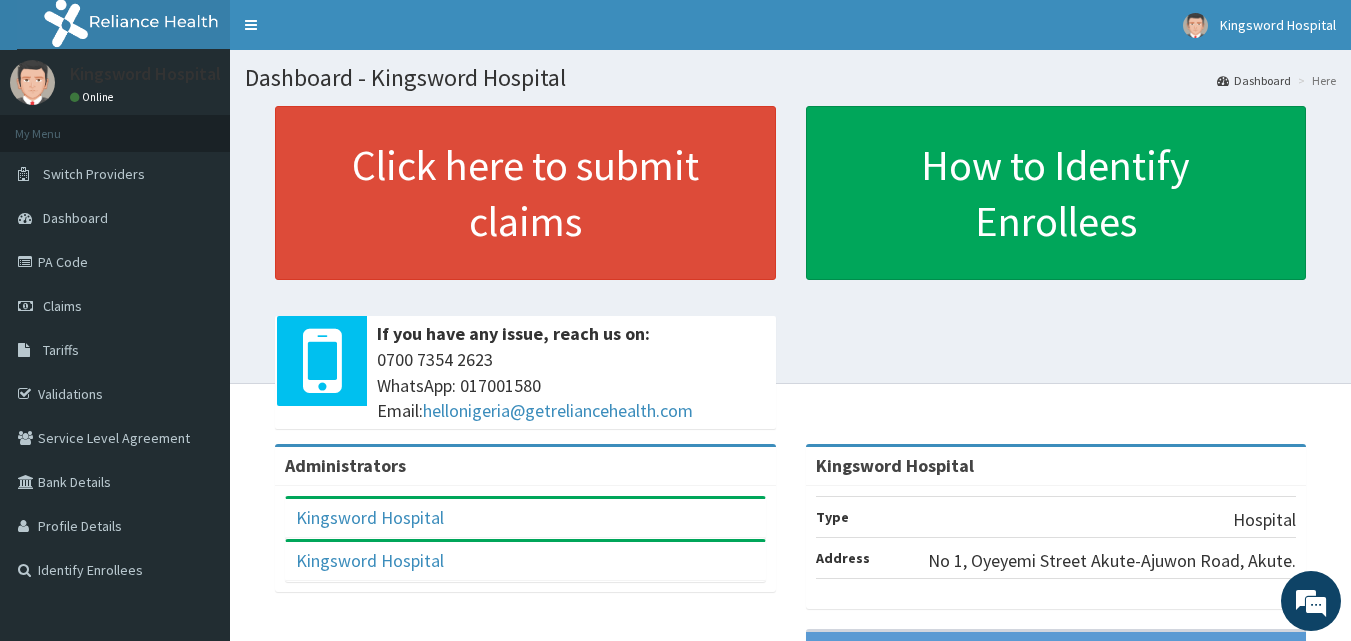 scroll, scrollTop: 0, scrollLeft: 0, axis: both 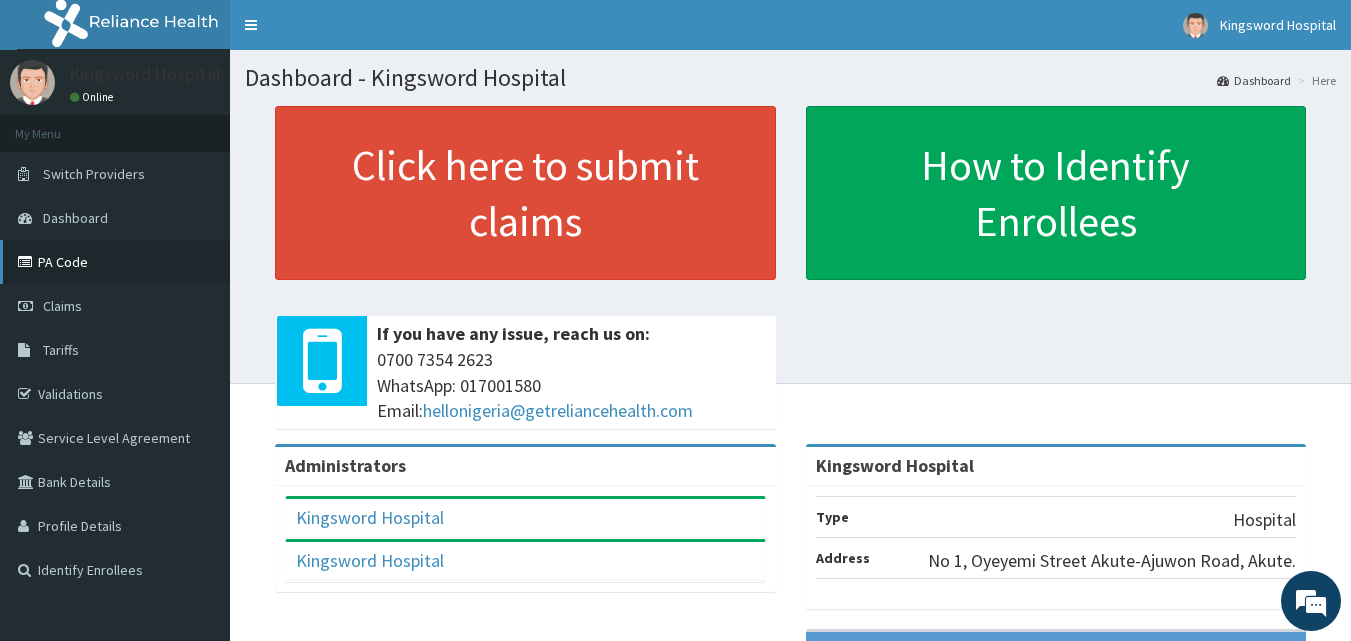 click on "PA Code" at bounding box center (115, 262) 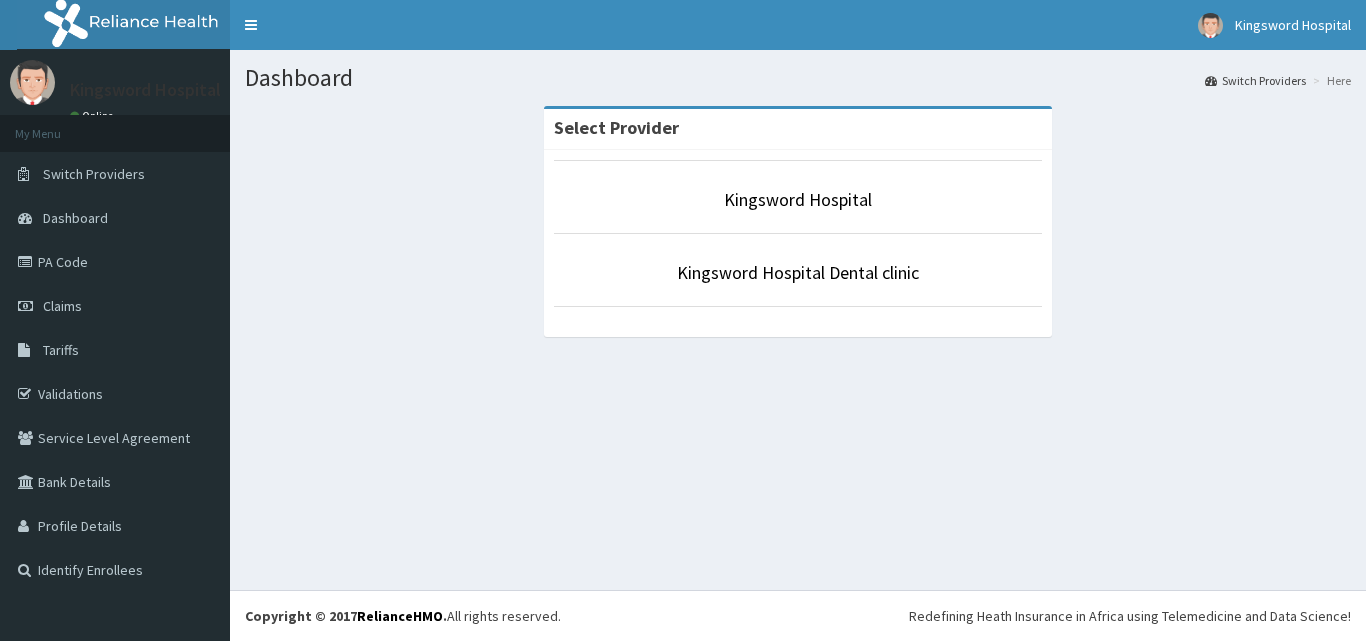 scroll, scrollTop: 0, scrollLeft: 0, axis: both 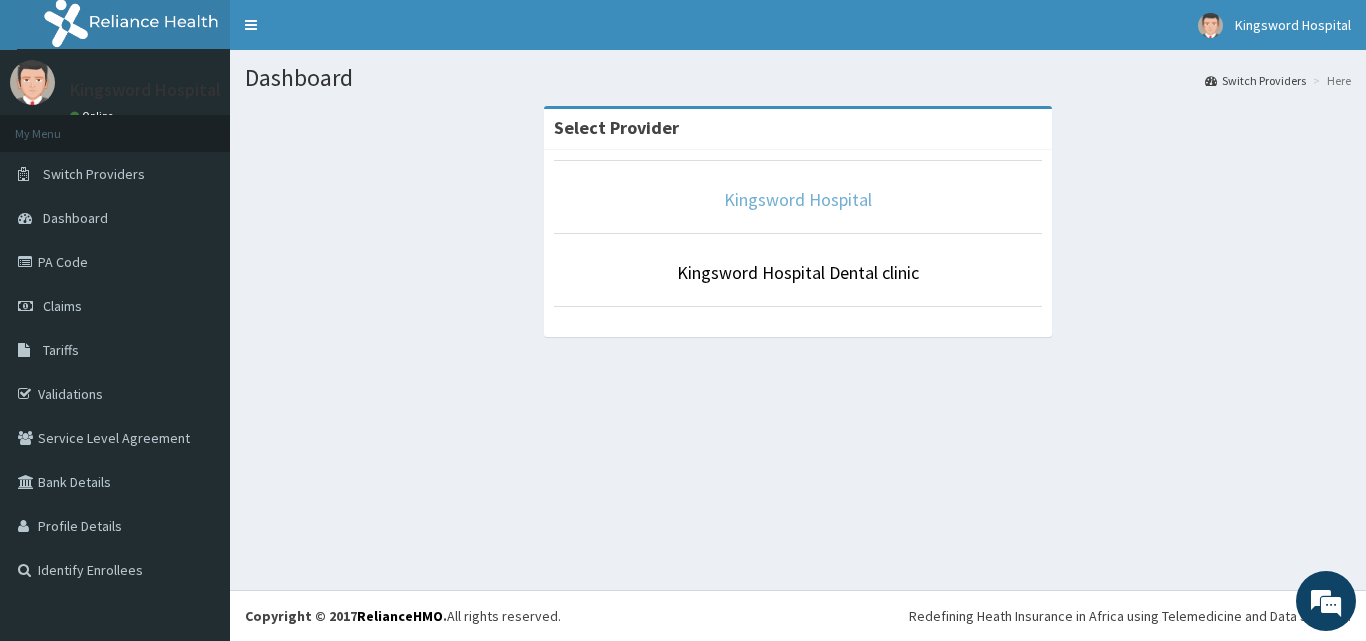 click on "Kingsword Hospital" at bounding box center [798, 199] 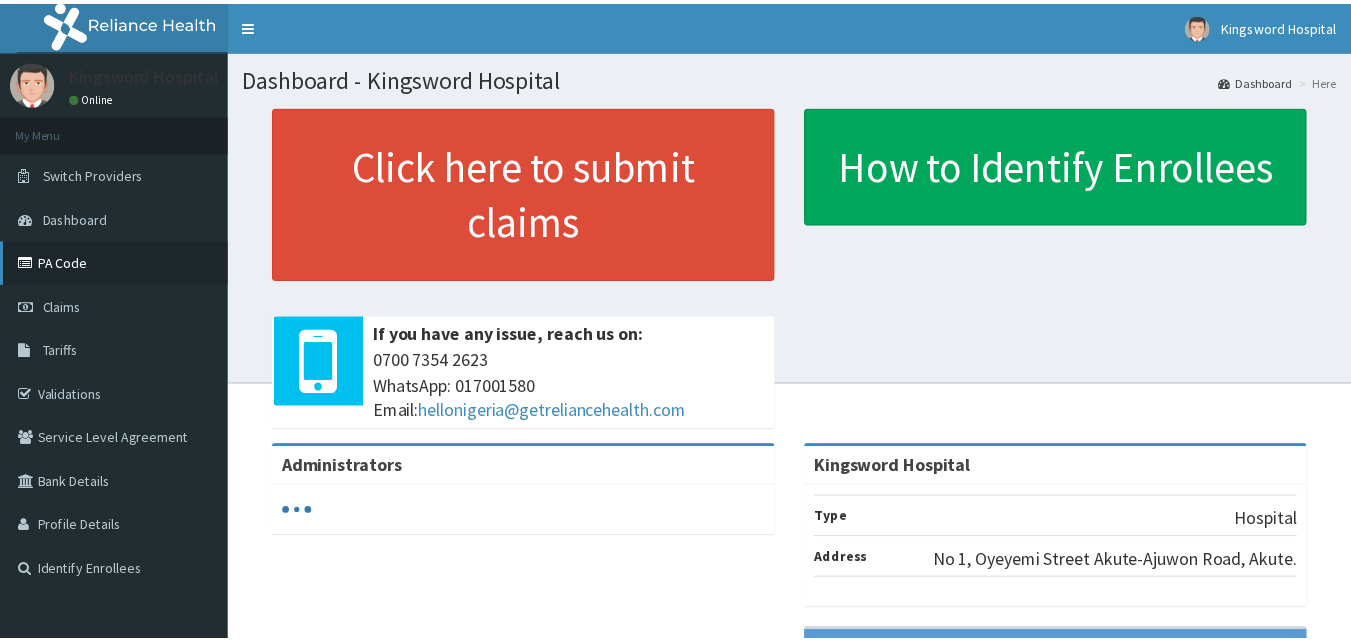 scroll, scrollTop: 0, scrollLeft: 0, axis: both 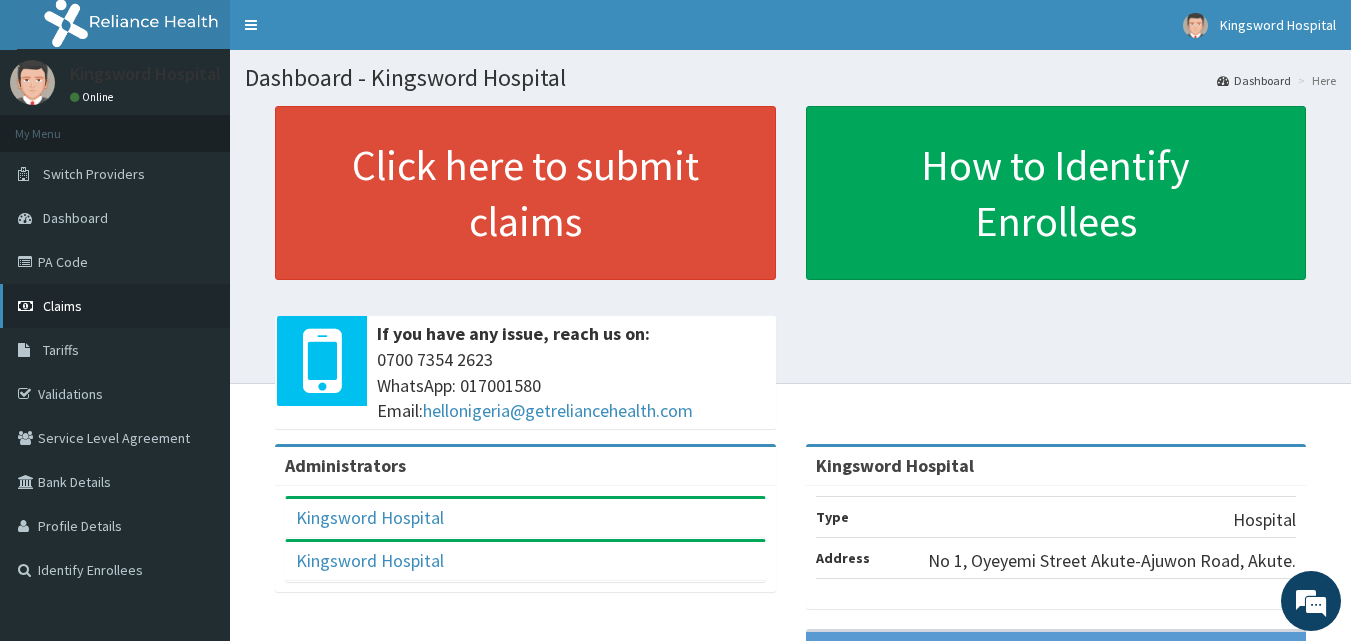 click on "Claims" at bounding box center (62, 306) 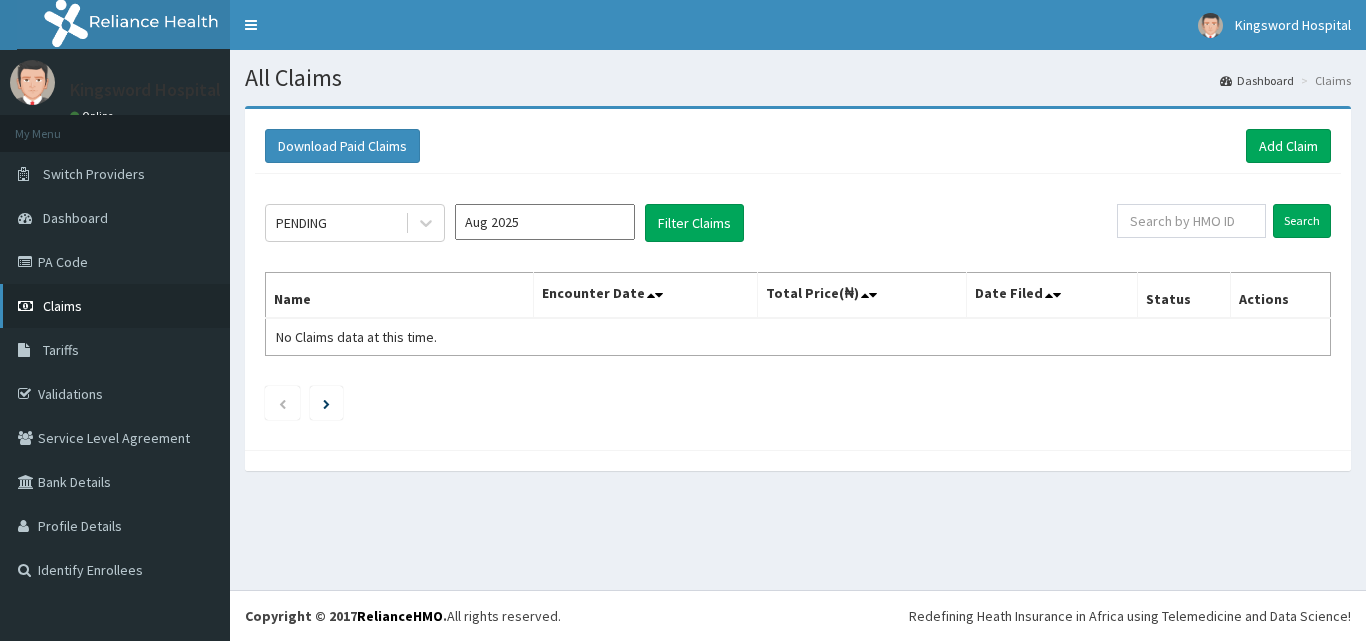 scroll, scrollTop: 0, scrollLeft: 0, axis: both 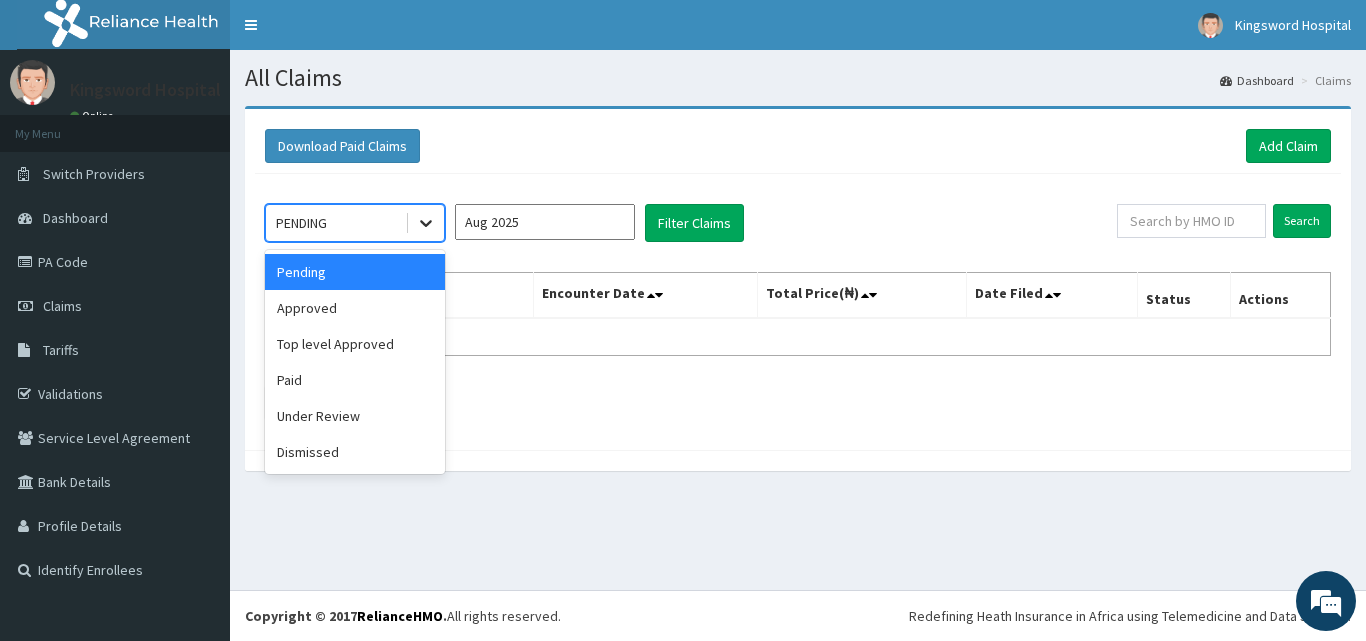 click 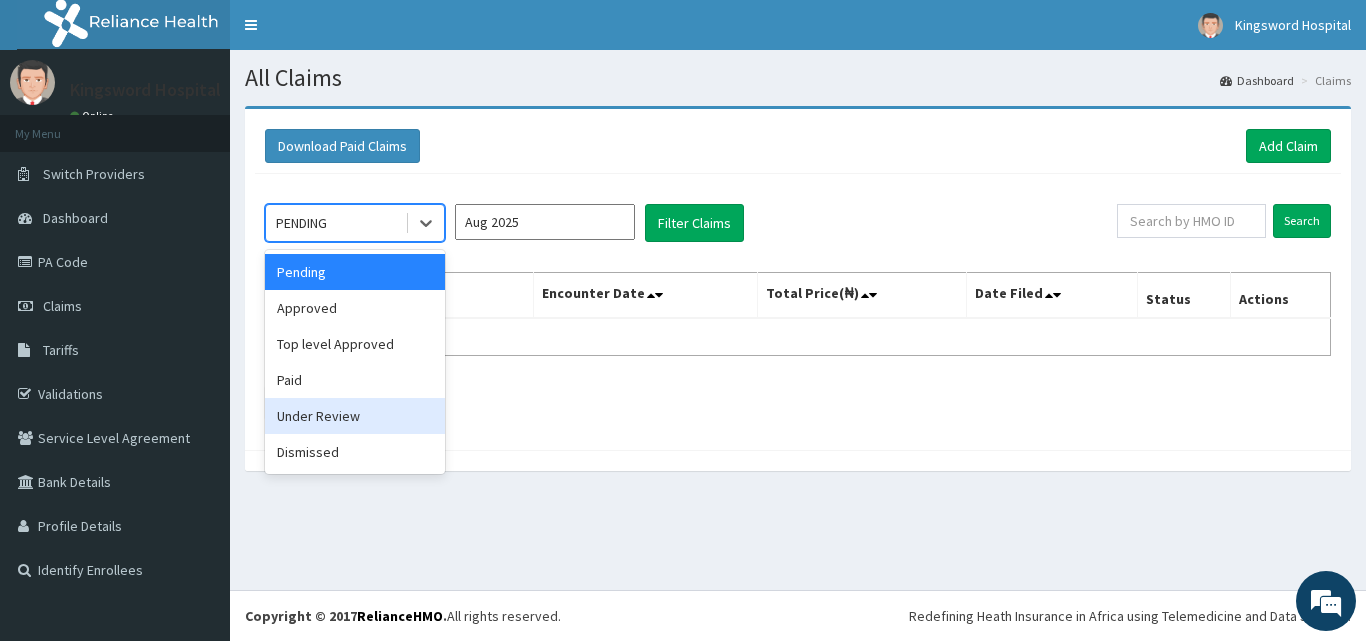 click on "Under Review" at bounding box center [355, 416] 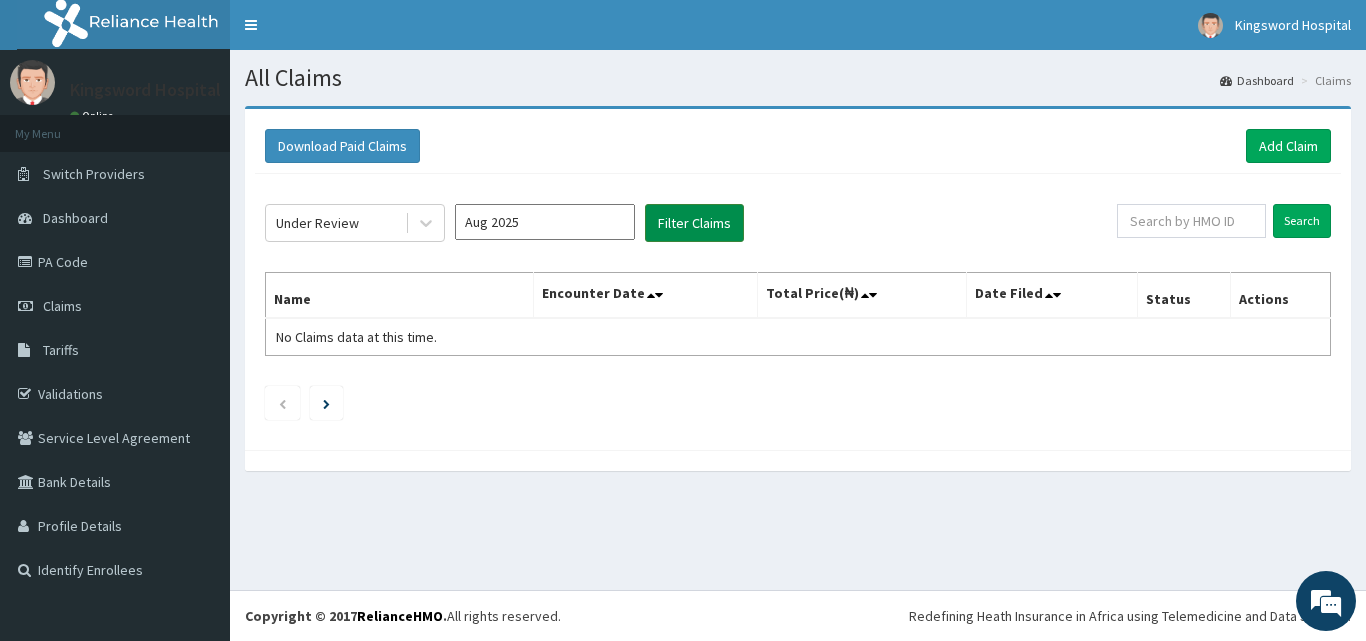 click on "Filter Claims" at bounding box center (694, 223) 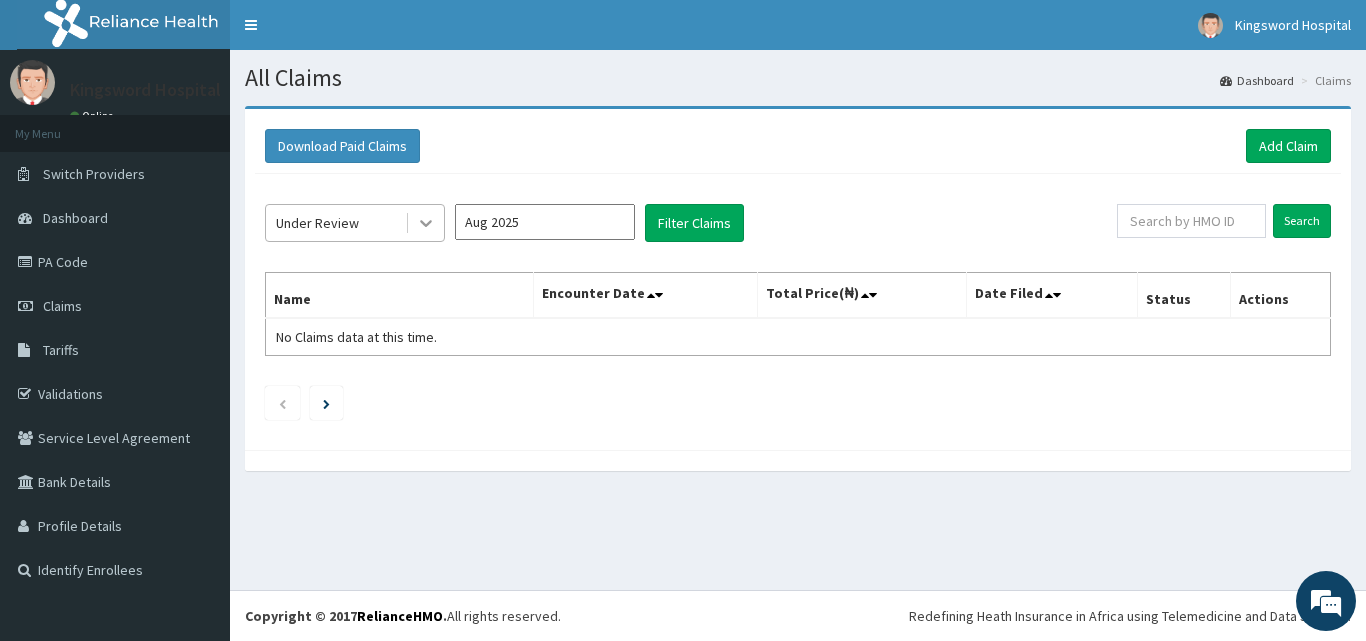 click at bounding box center [426, 223] 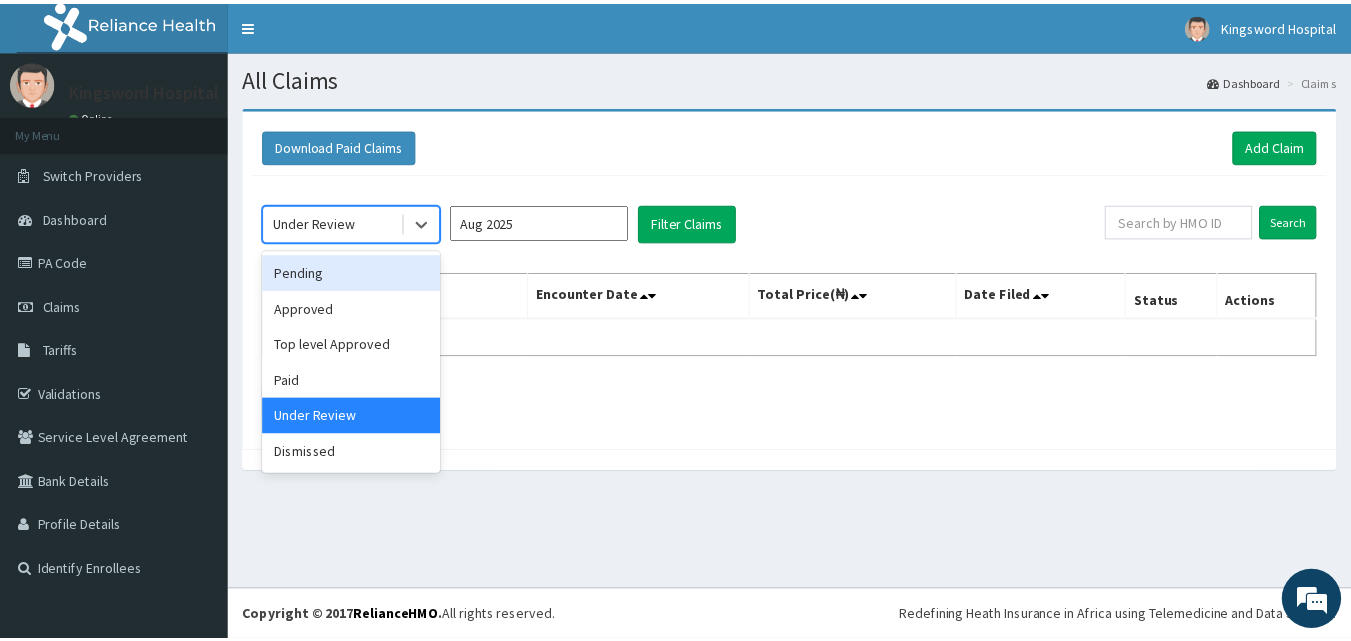 scroll, scrollTop: 0, scrollLeft: 0, axis: both 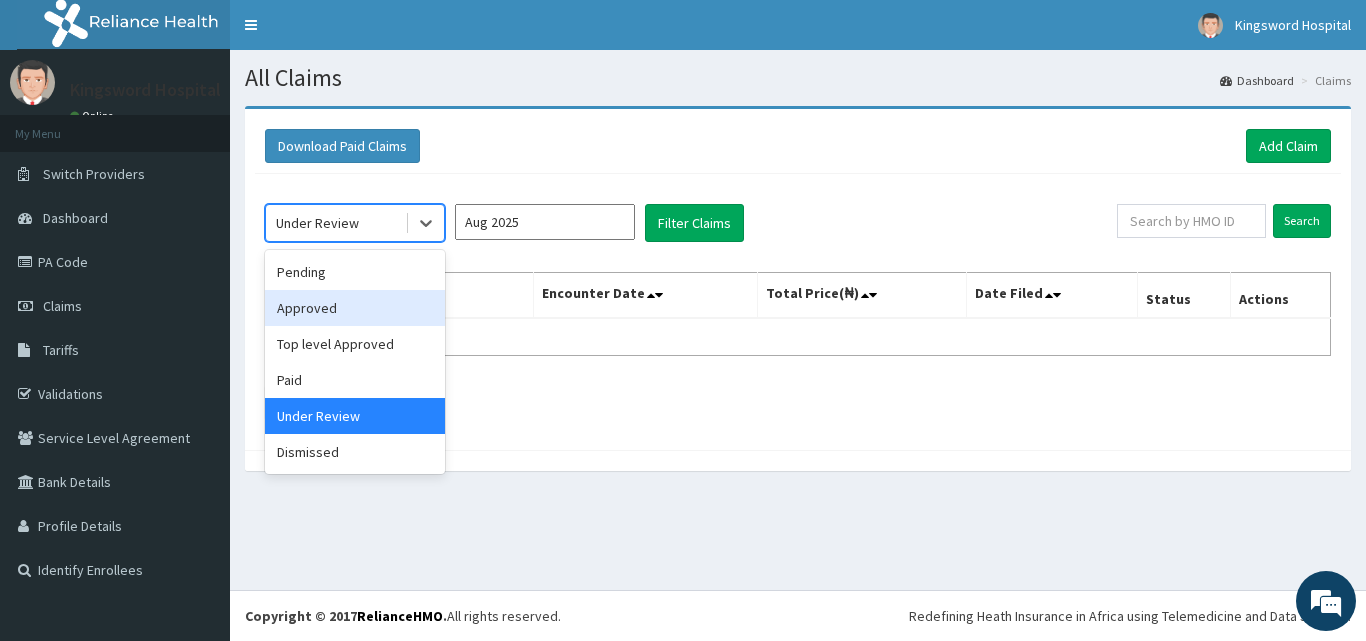 click on "Approved" at bounding box center [355, 308] 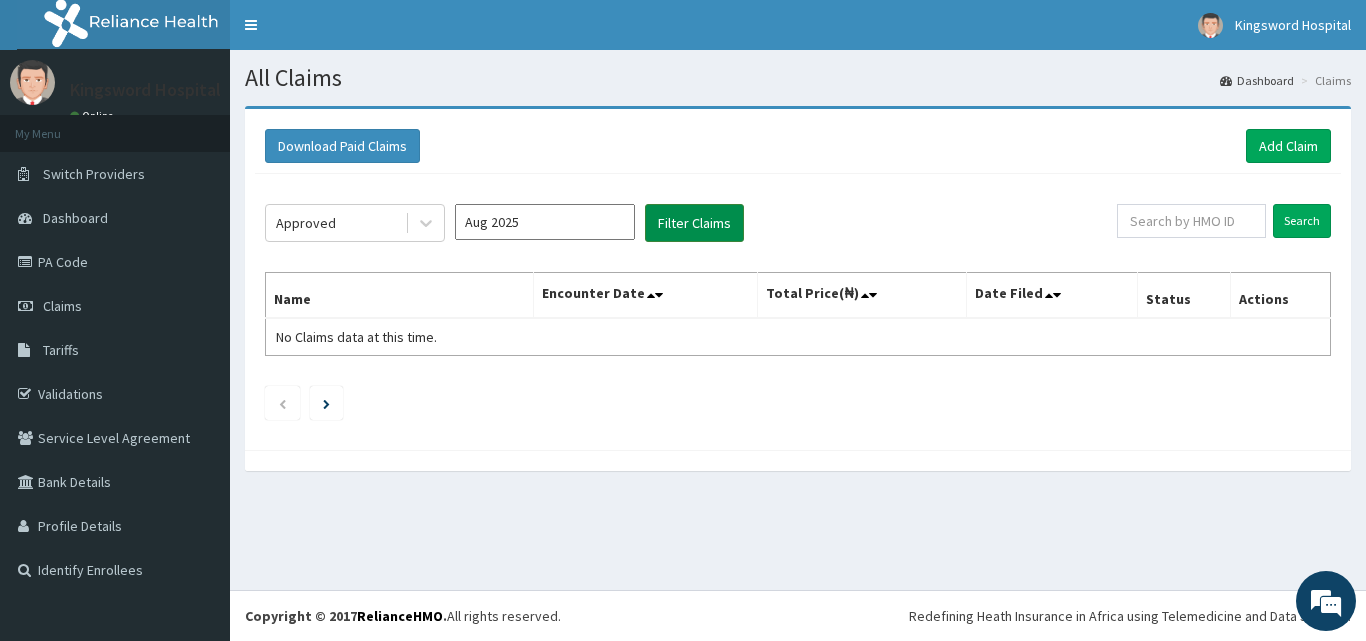 click on "Filter Claims" at bounding box center (694, 223) 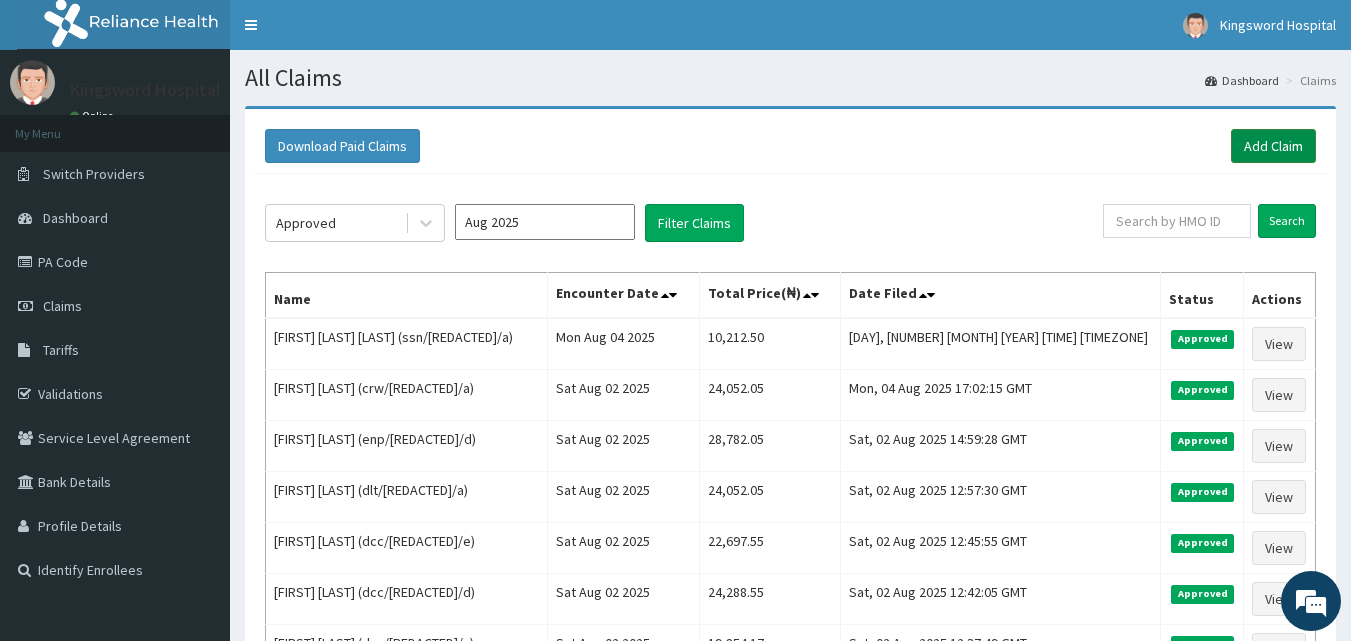 click on "Add Claim" at bounding box center [1273, 146] 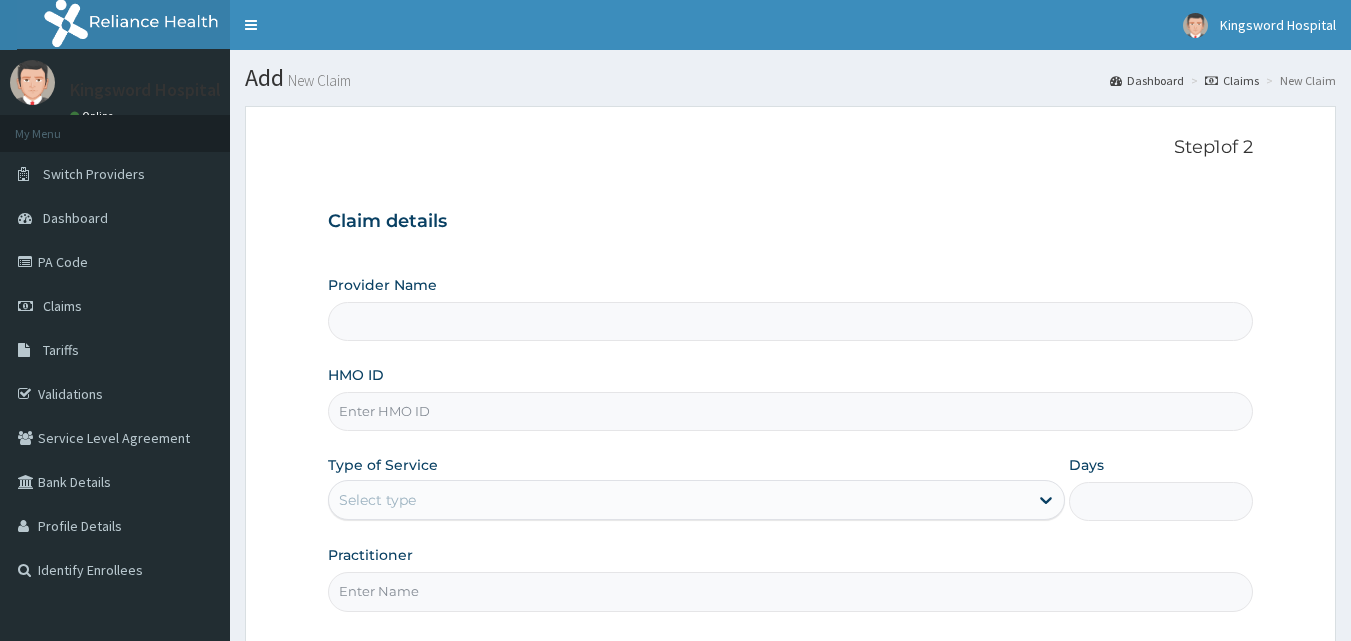 type on "Kingsword Hospital" 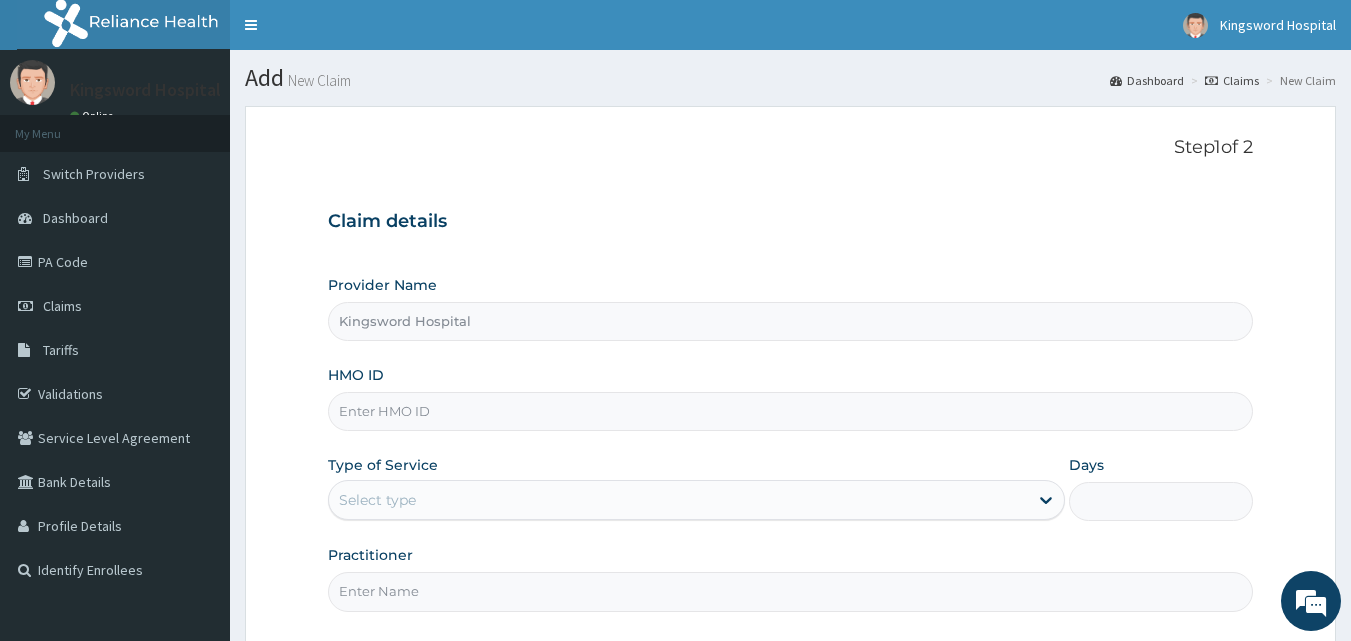 scroll, scrollTop: 0, scrollLeft: 0, axis: both 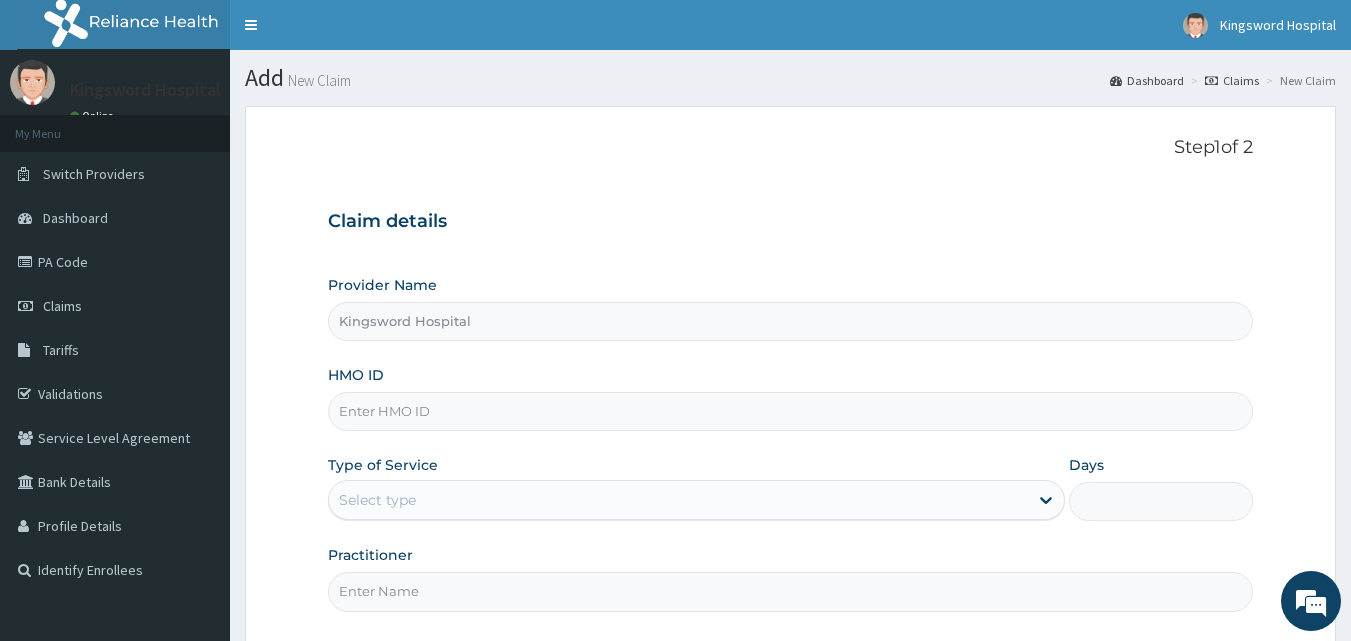 click on "HMO ID" at bounding box center (791, 411) 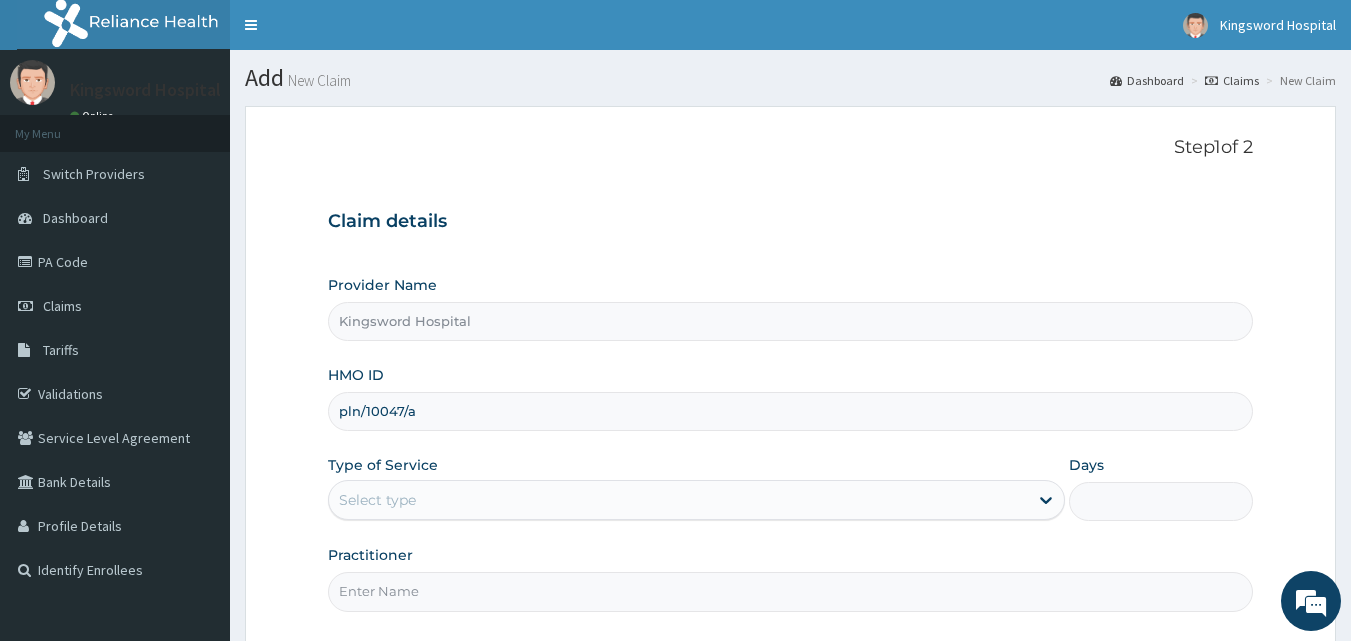 scroll, scrollTop: 0, scrollLeft: 0, axis: both 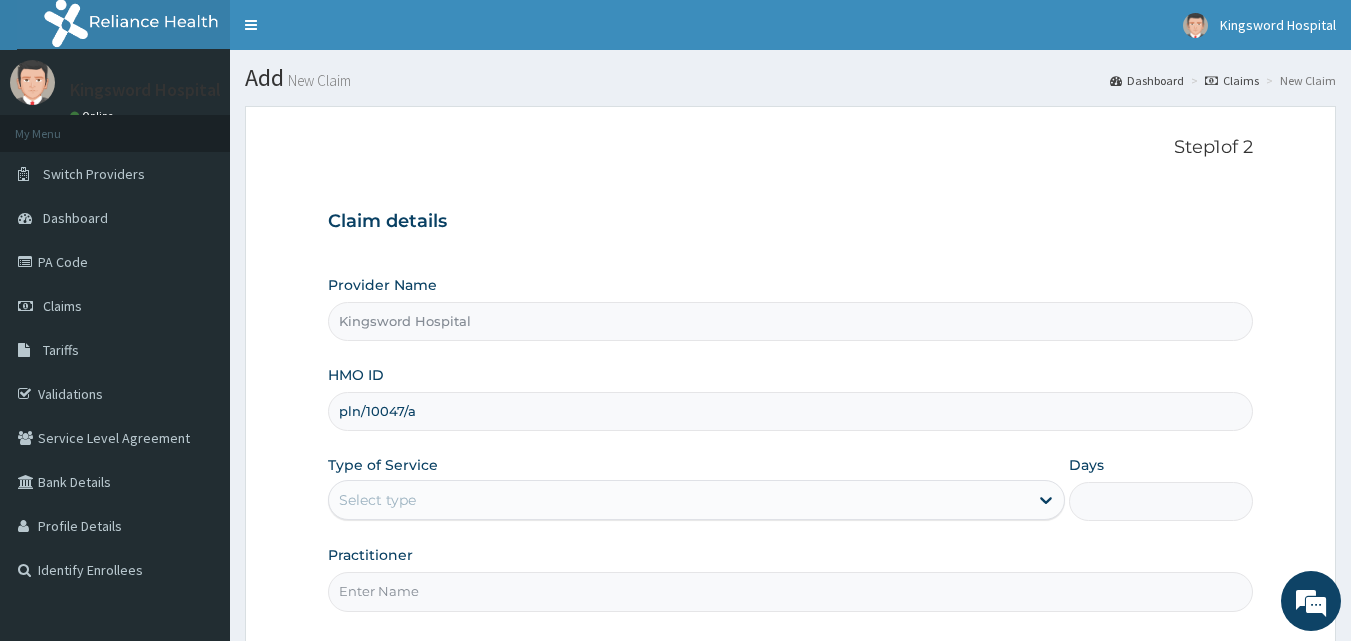 type on "pln/10047/a" 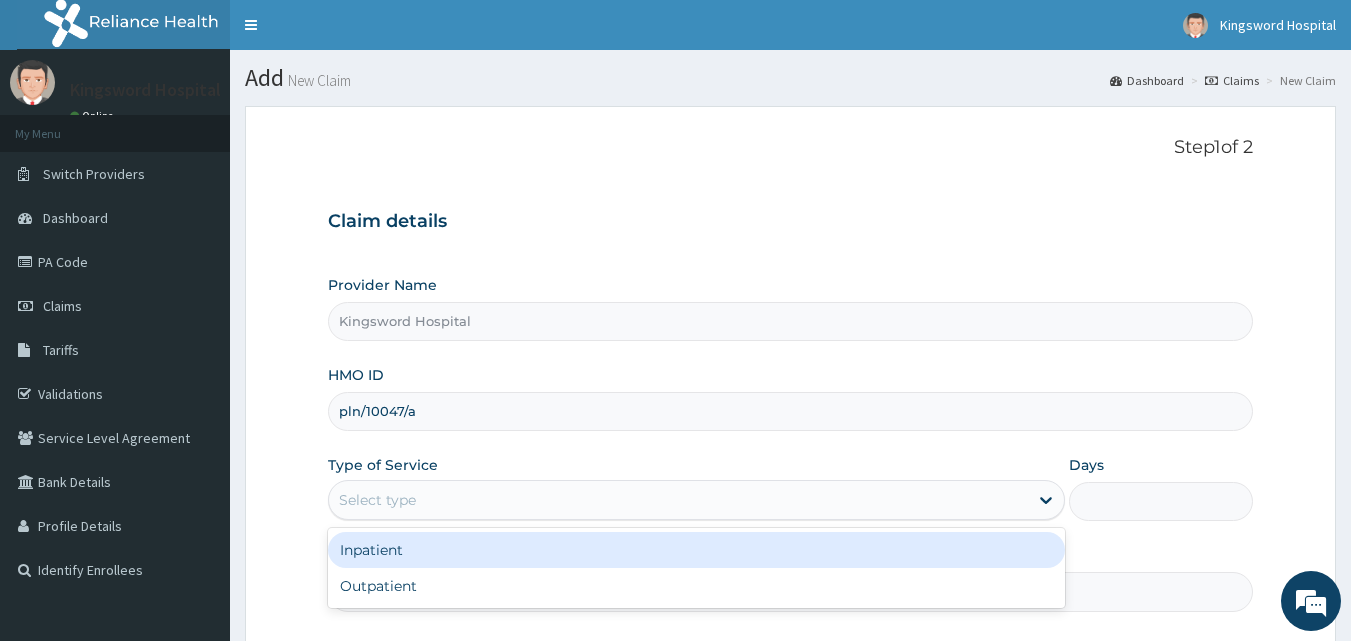 click on "Select type" at bounding box center [678, 500] 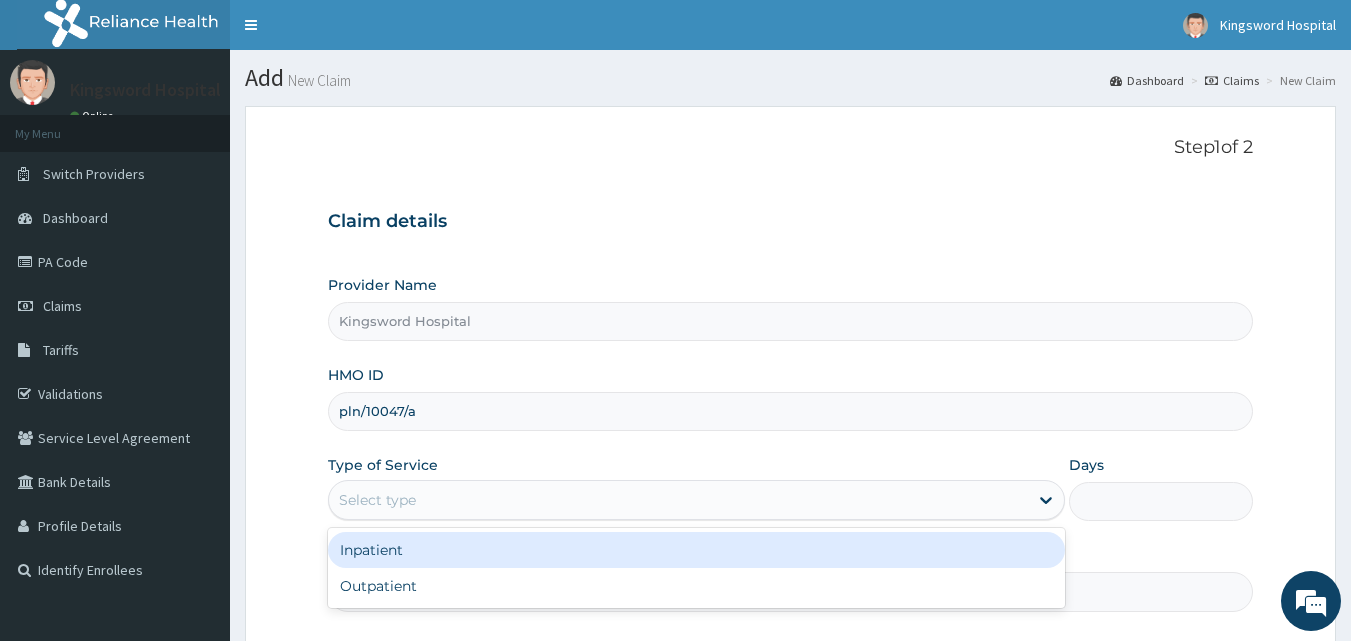 click on "Inpatient" at bounding box center [696, 550] 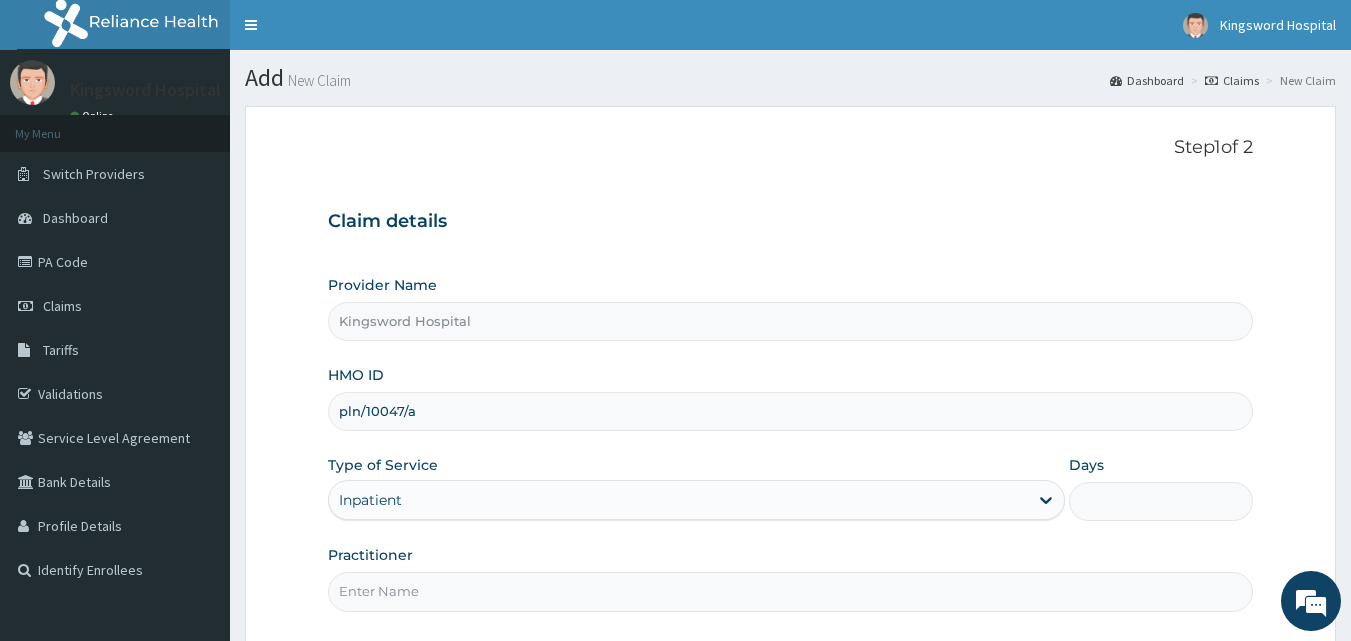click on "Days" at bounding box center [1161, 501] 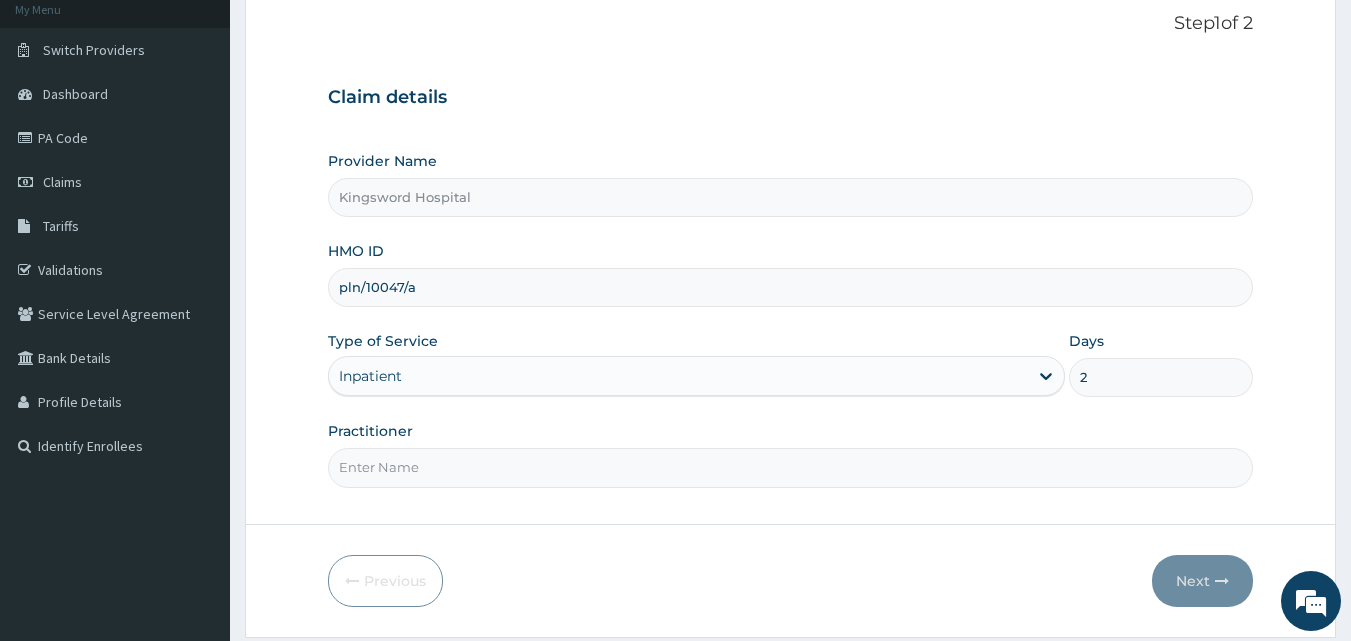 scroll, scrollTop: 187, scrollLeft: 0, axis: vertical 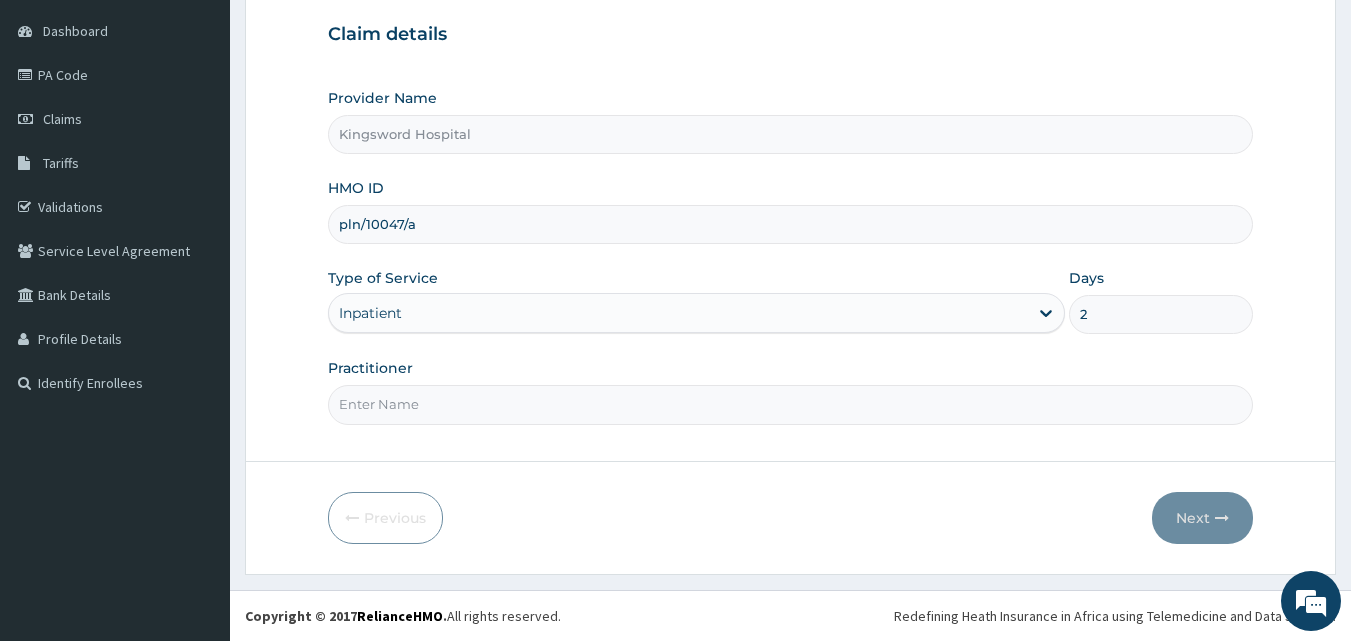 type on "2" 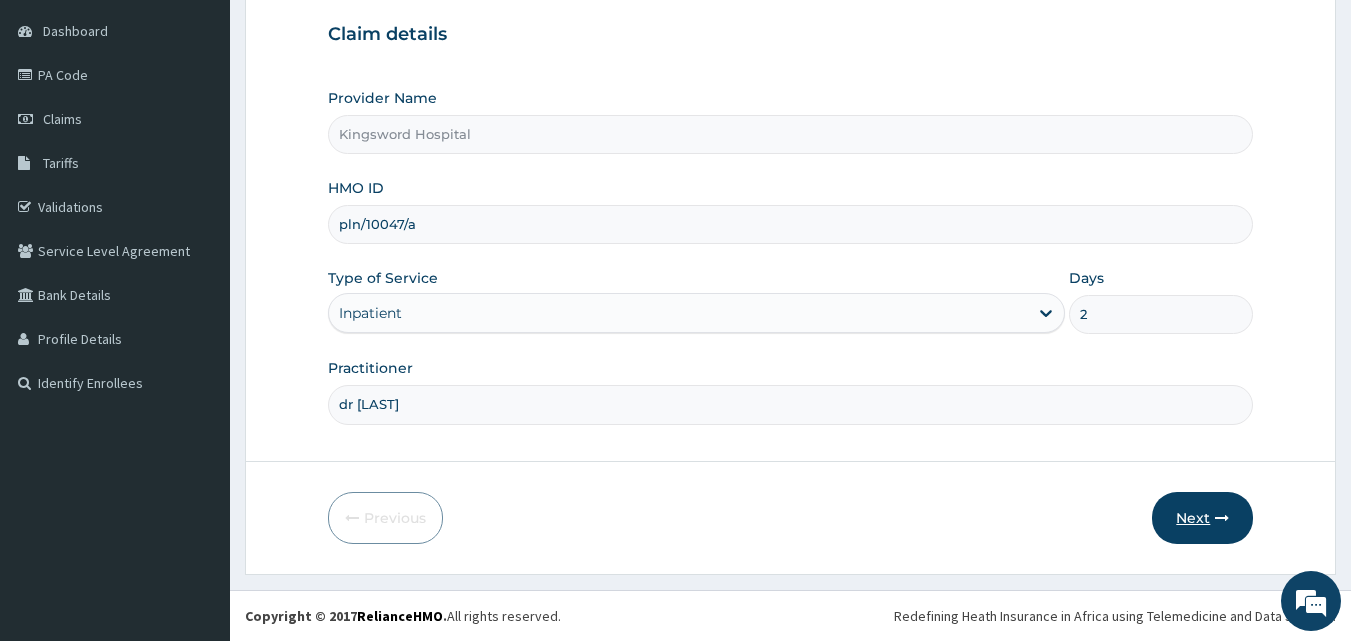 type on "dr hally" 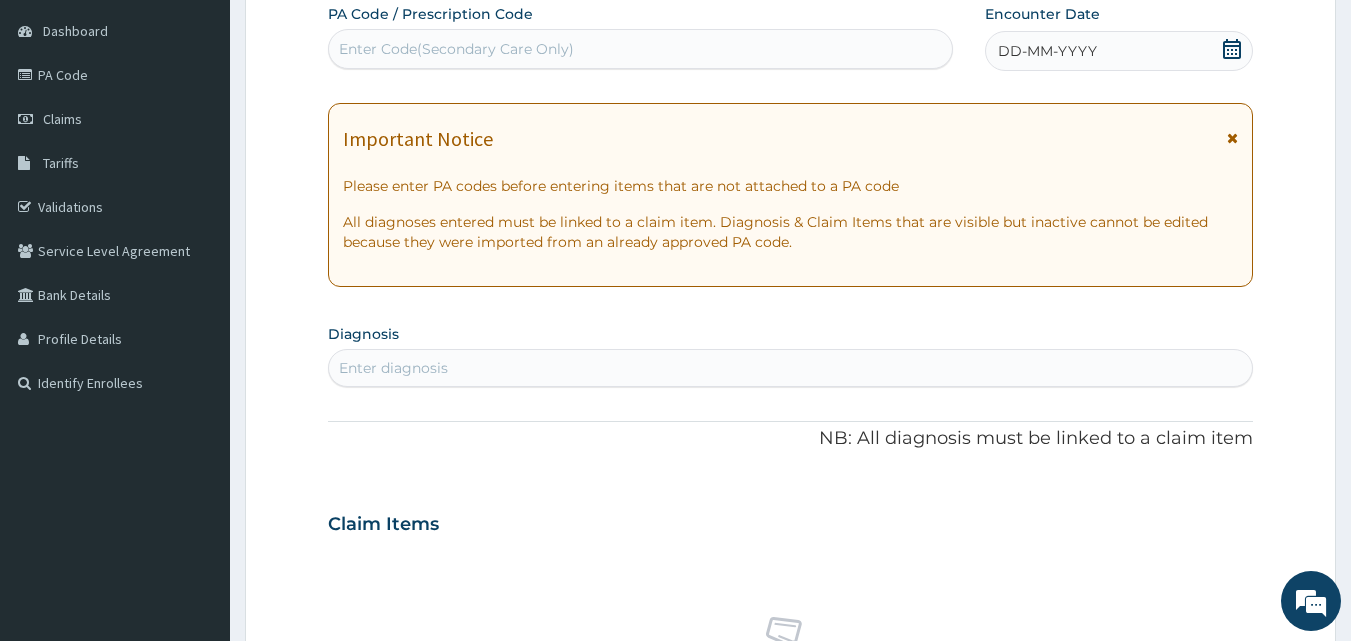 click on "Enter Code(Secondary Care Only)" at bounding box center (456, 49) 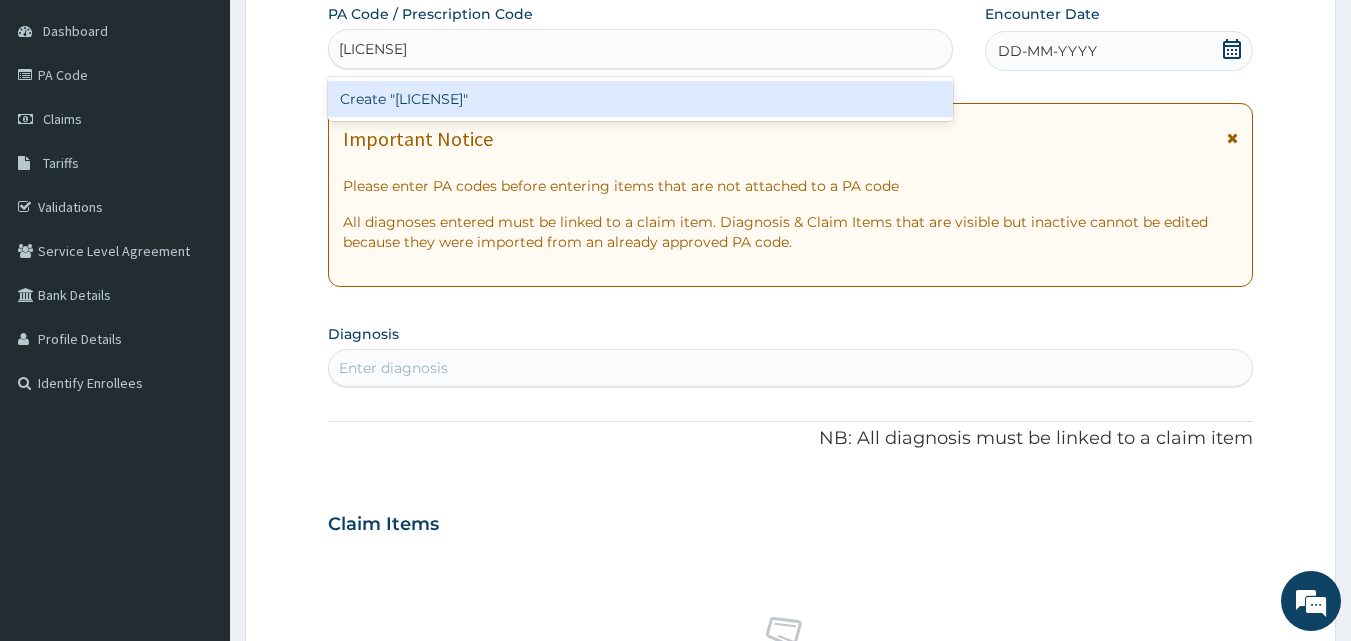 click on "Create "PA/91970A"" at bounding box center (641, 99) 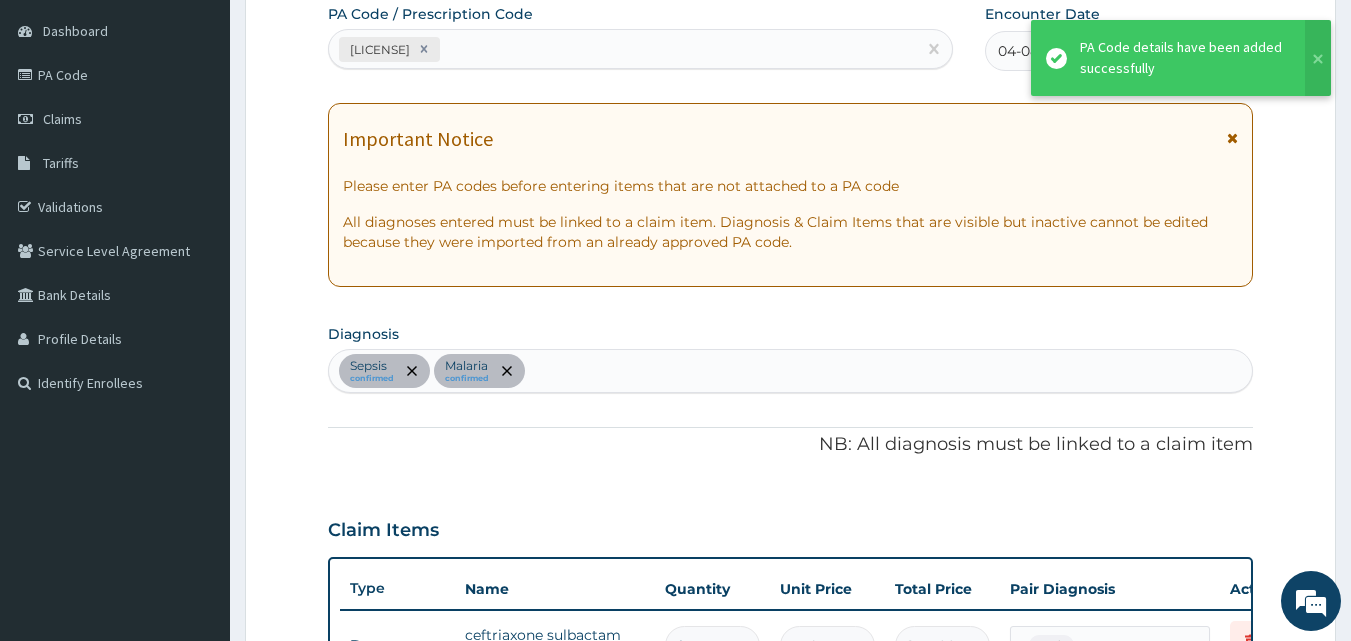 scroll, scrollTop: 857, scrollLeft: 0, axis: vertical 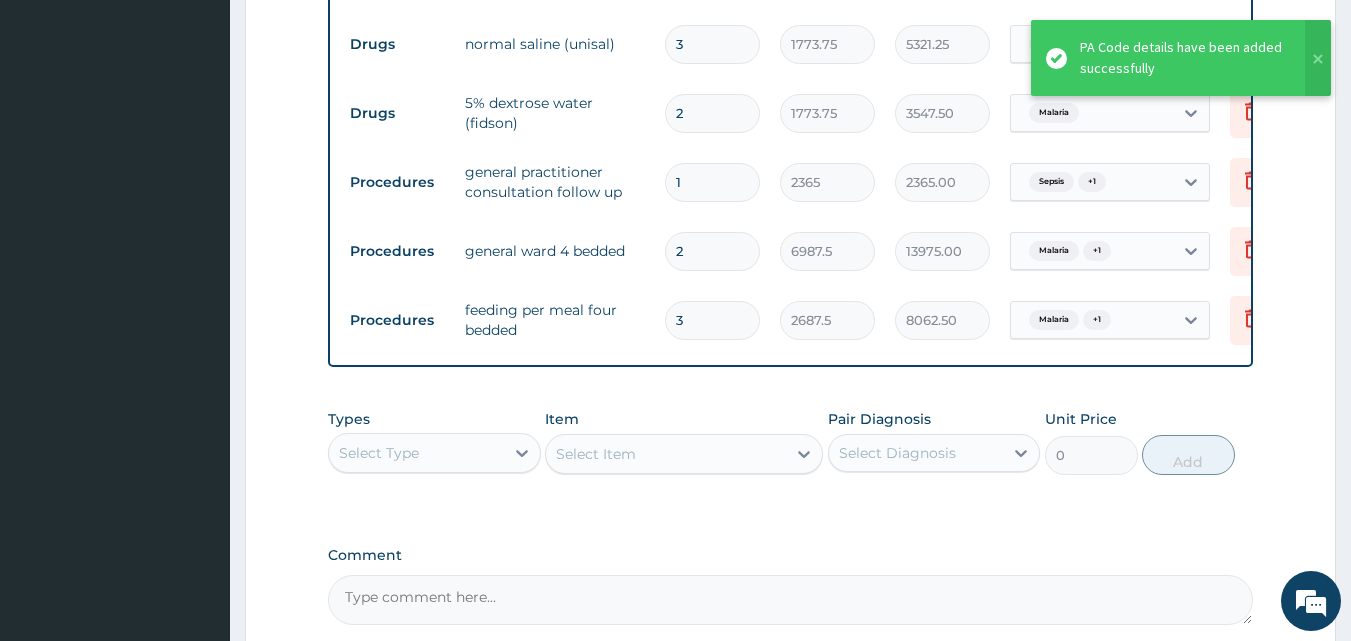 type 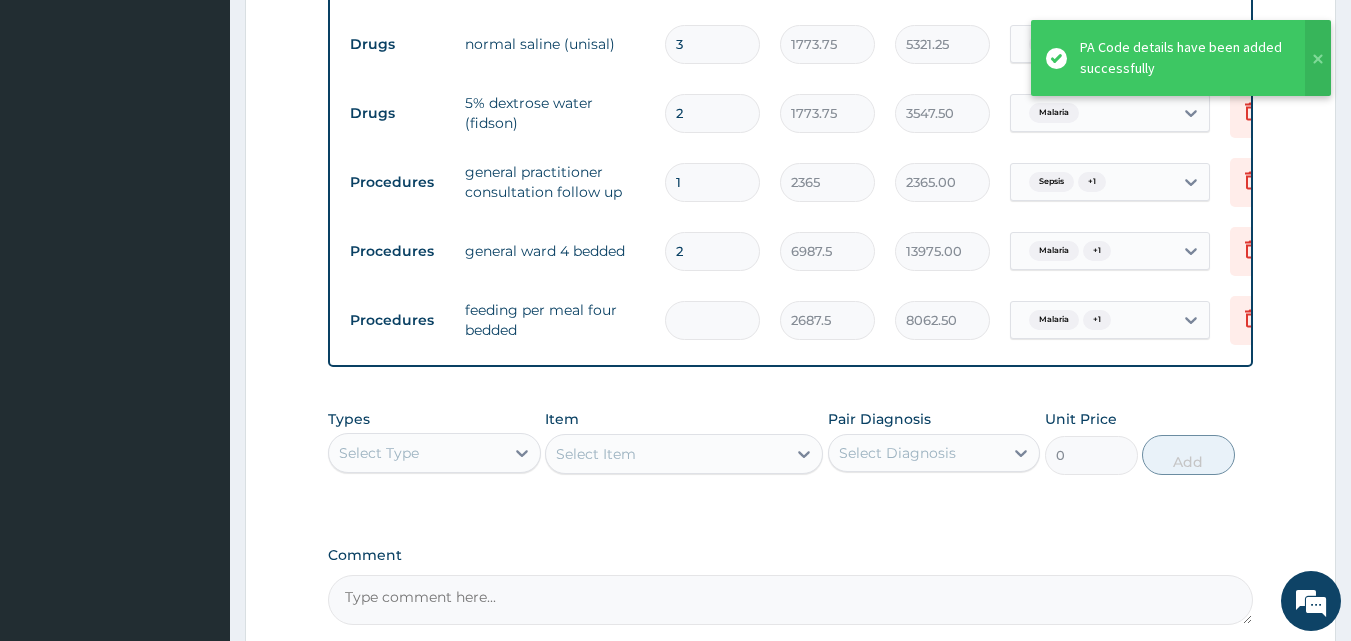 type on "0.00" 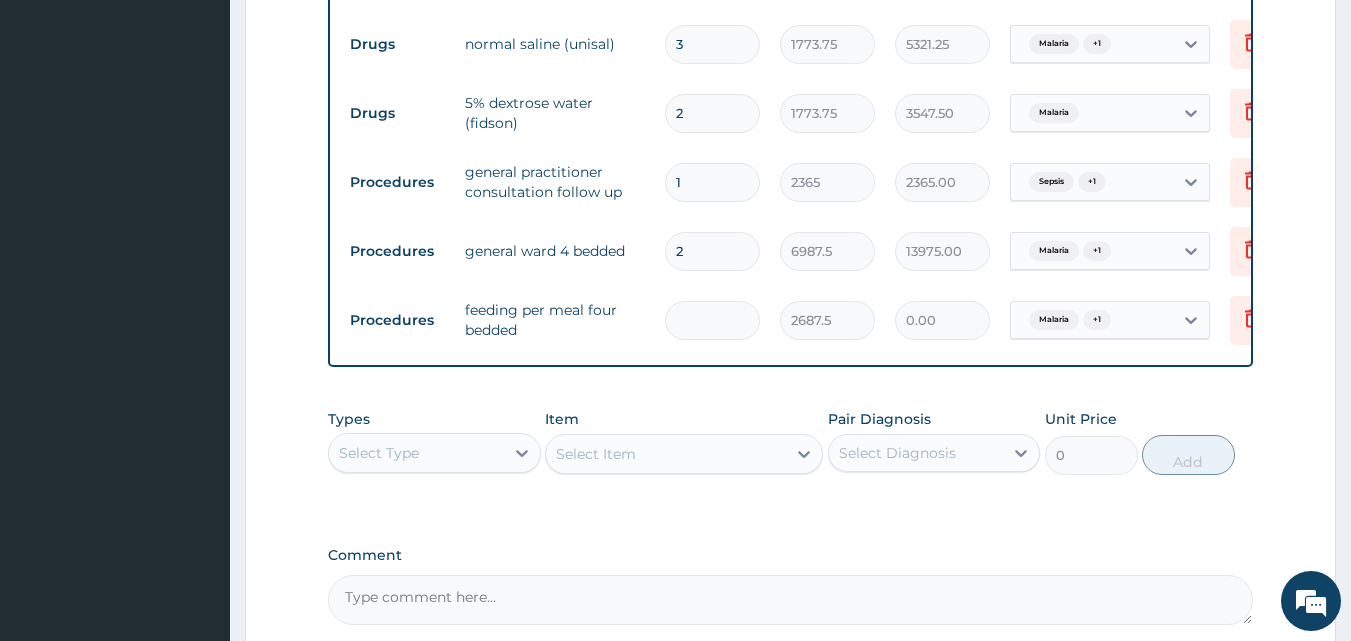 type on "2" 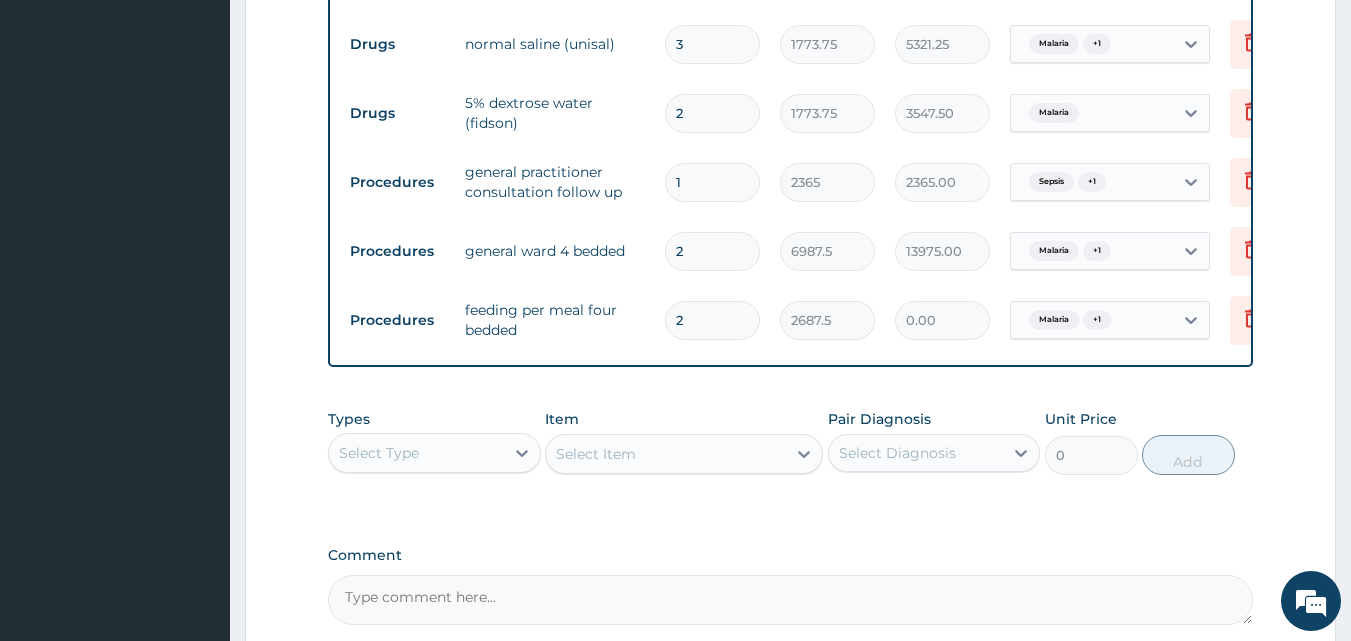 type on "5375.00" 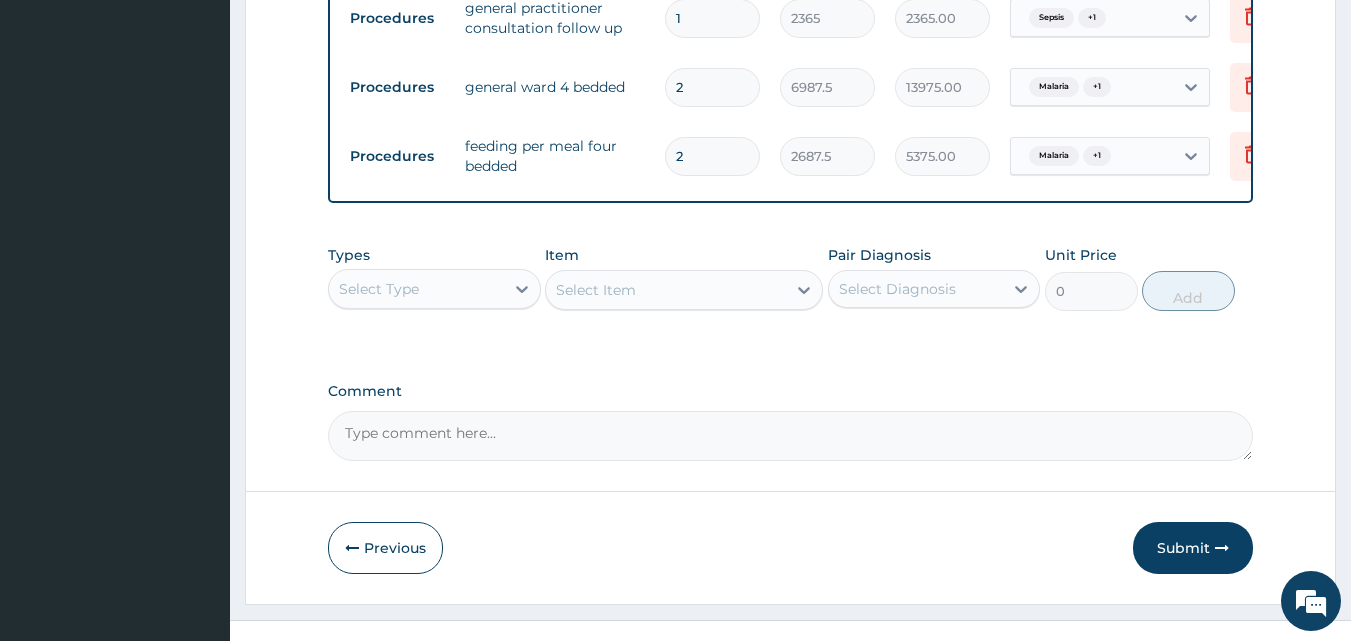 scroll, scrollTop: 1066, scrollLeft: 0, axis: vertical 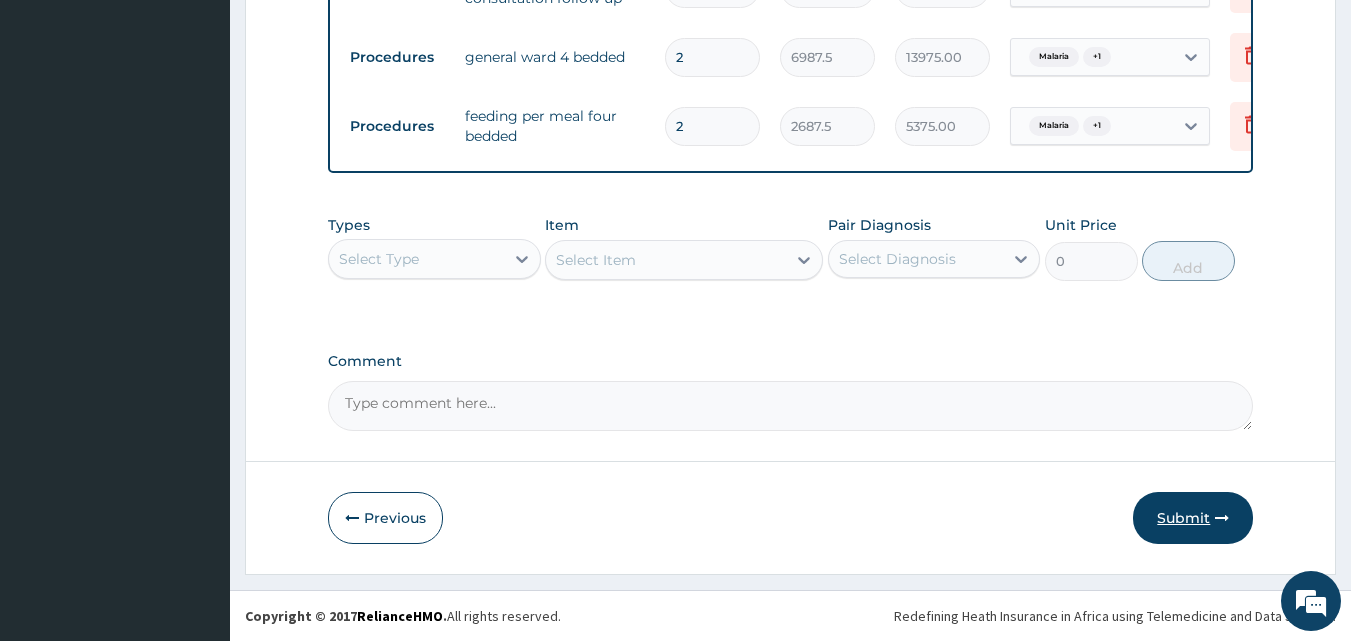 type on "2" 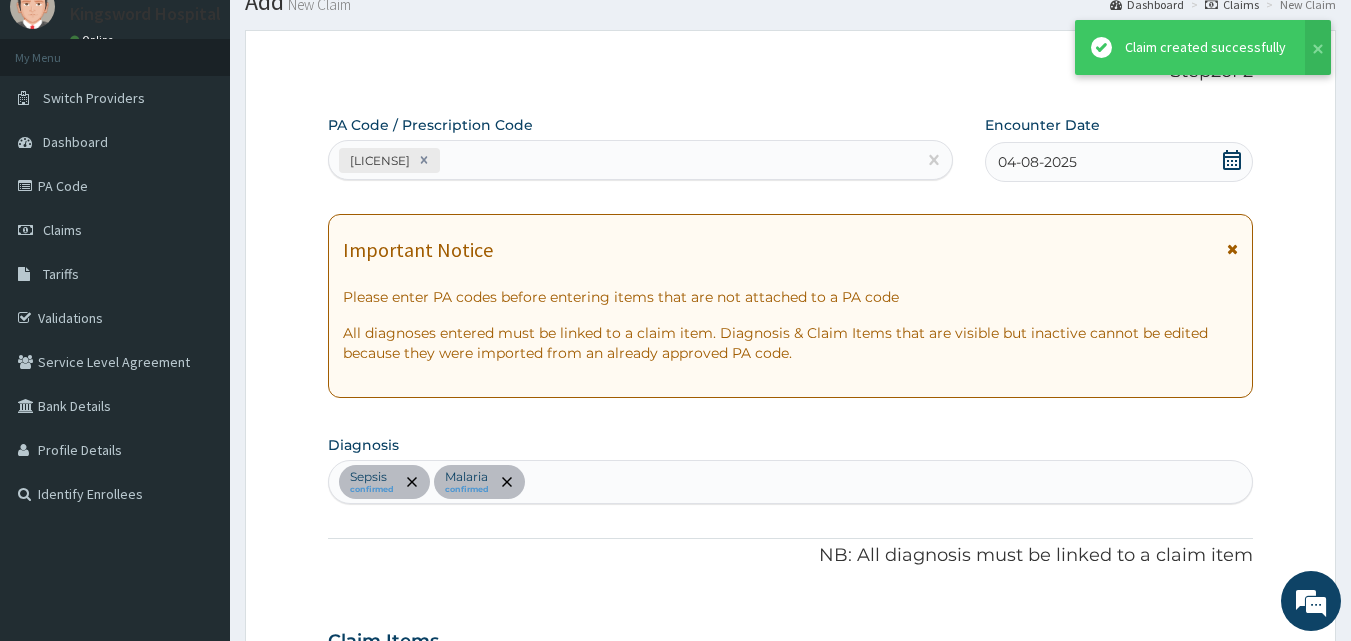 scroll, scrollTop: 1066, scrollLeft: 0, axis: vertical 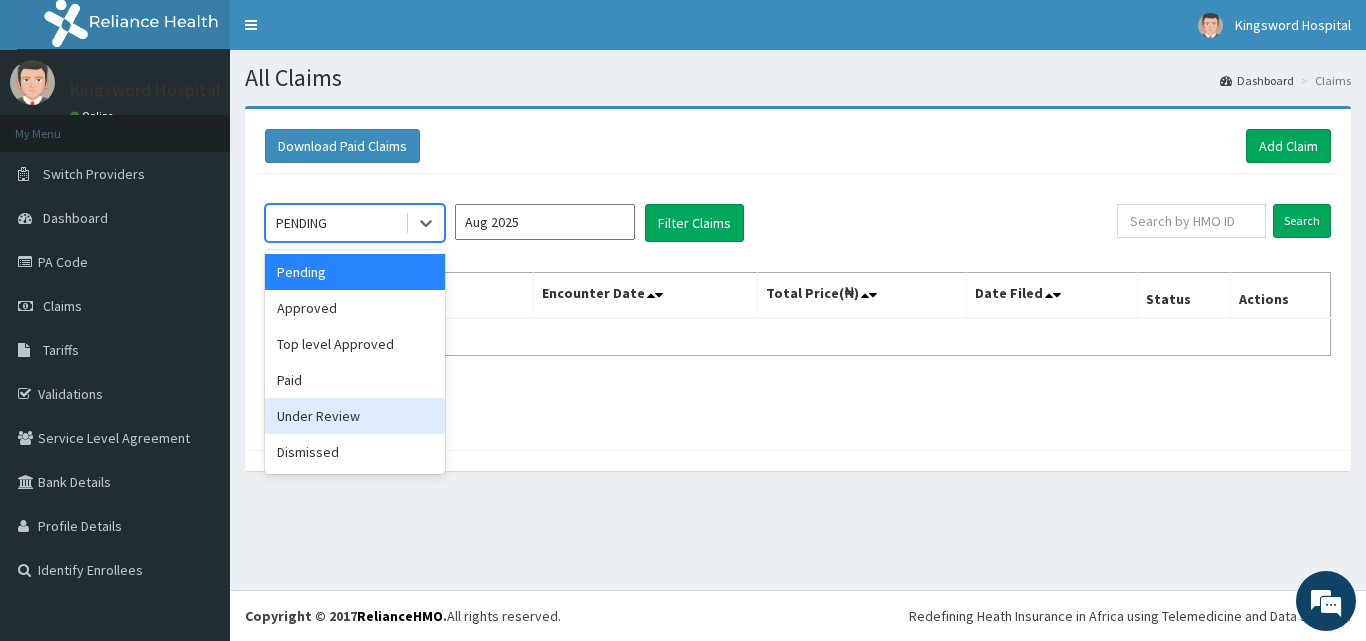 click on "Under Review" at bounding box center (355, 416) 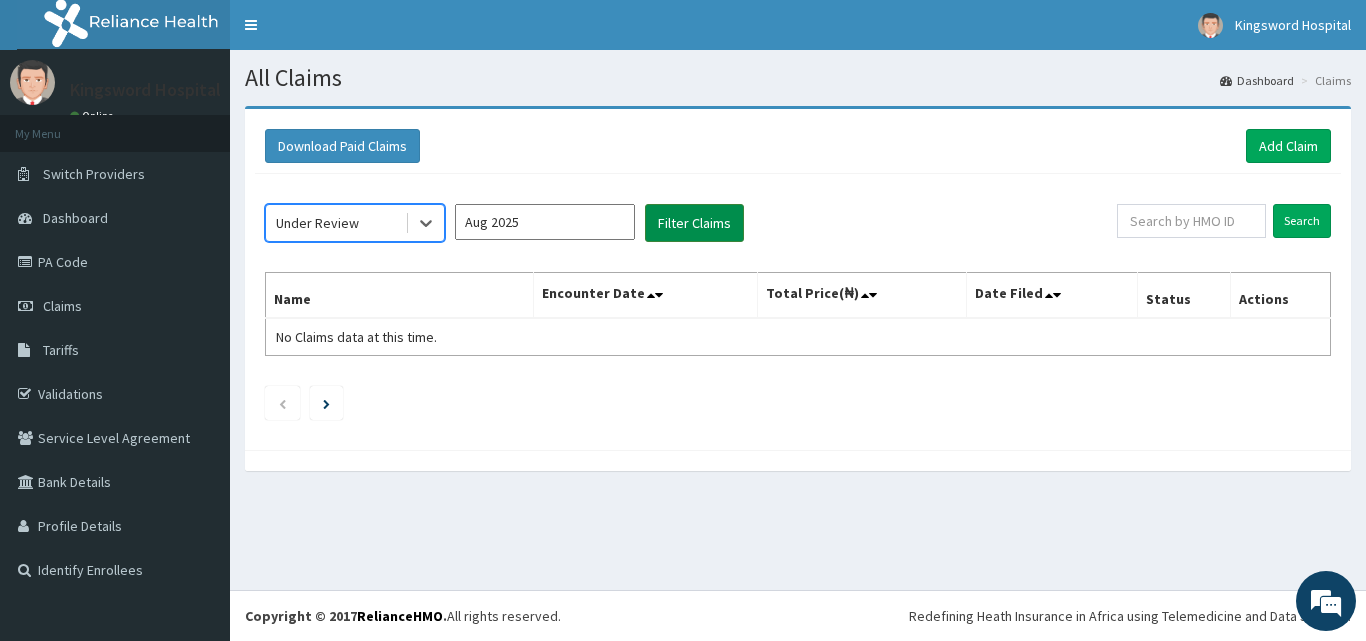 click on "Filter Claims" at bounding box center (694, 223) 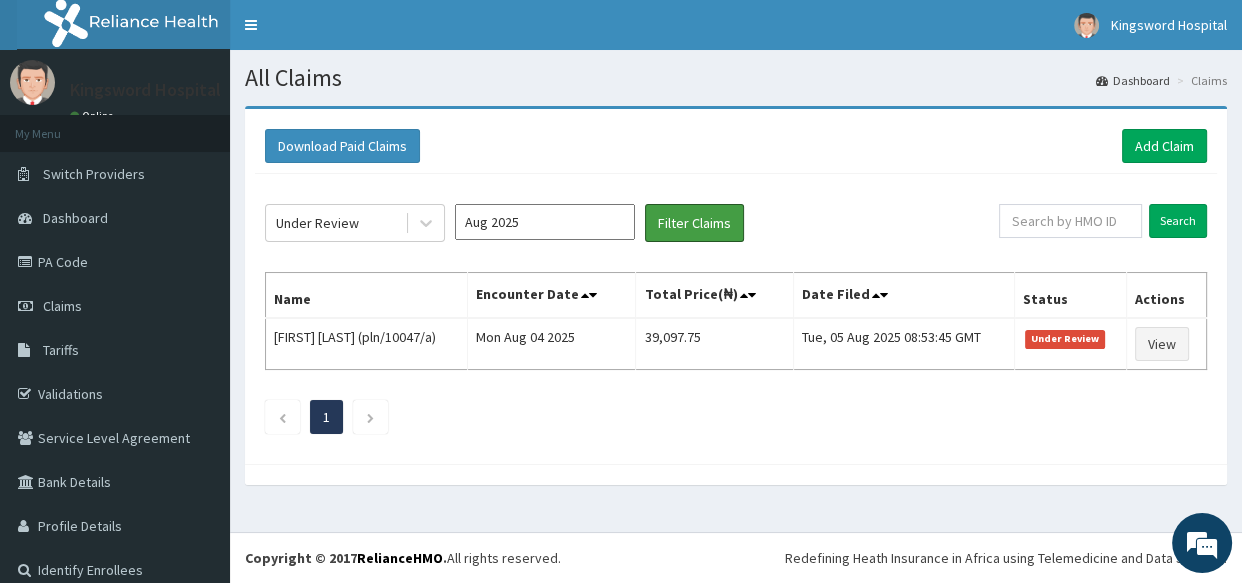 scroll, scrollTop: 0, scrollLeft: 0, axis: both 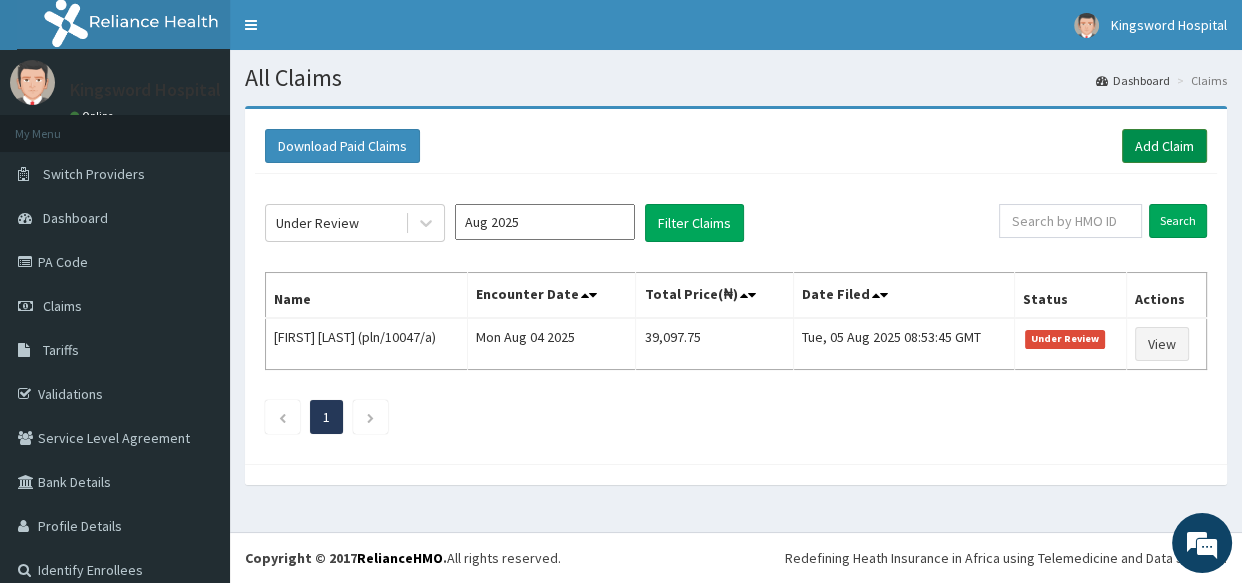 click on "Add Claim" at bounding box center [1164, 146] 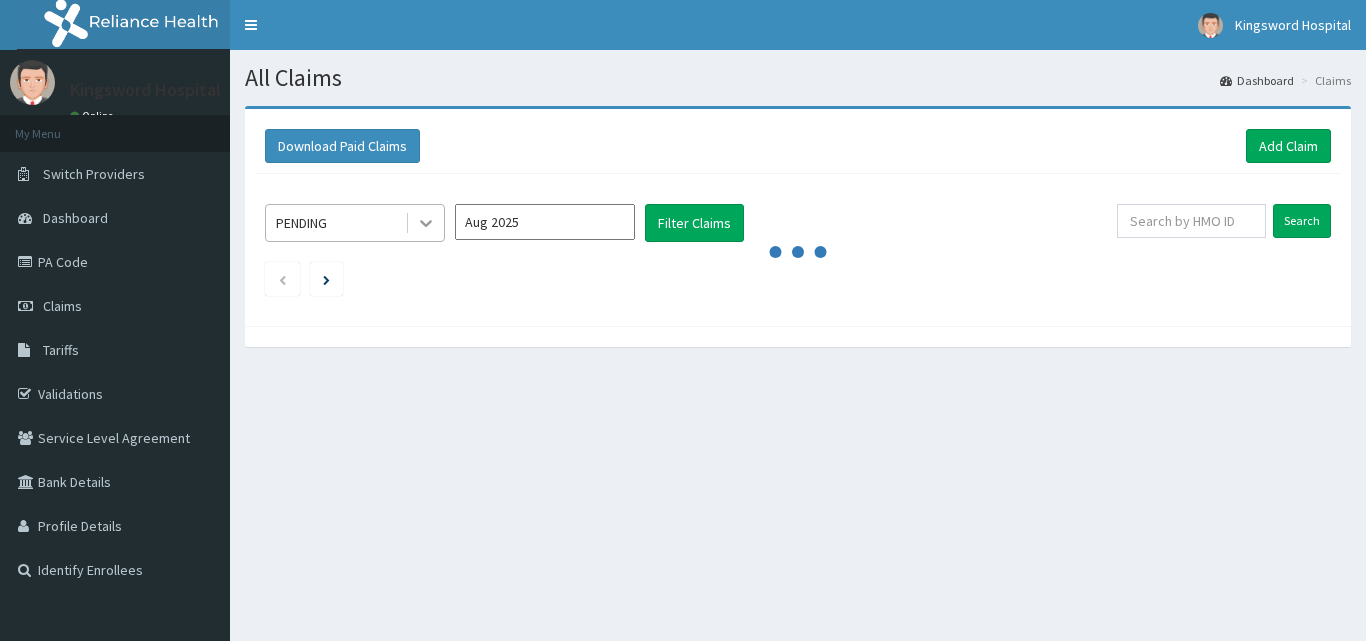 scroll, scrollTop: 0, scrollLeft: 0, axis: both 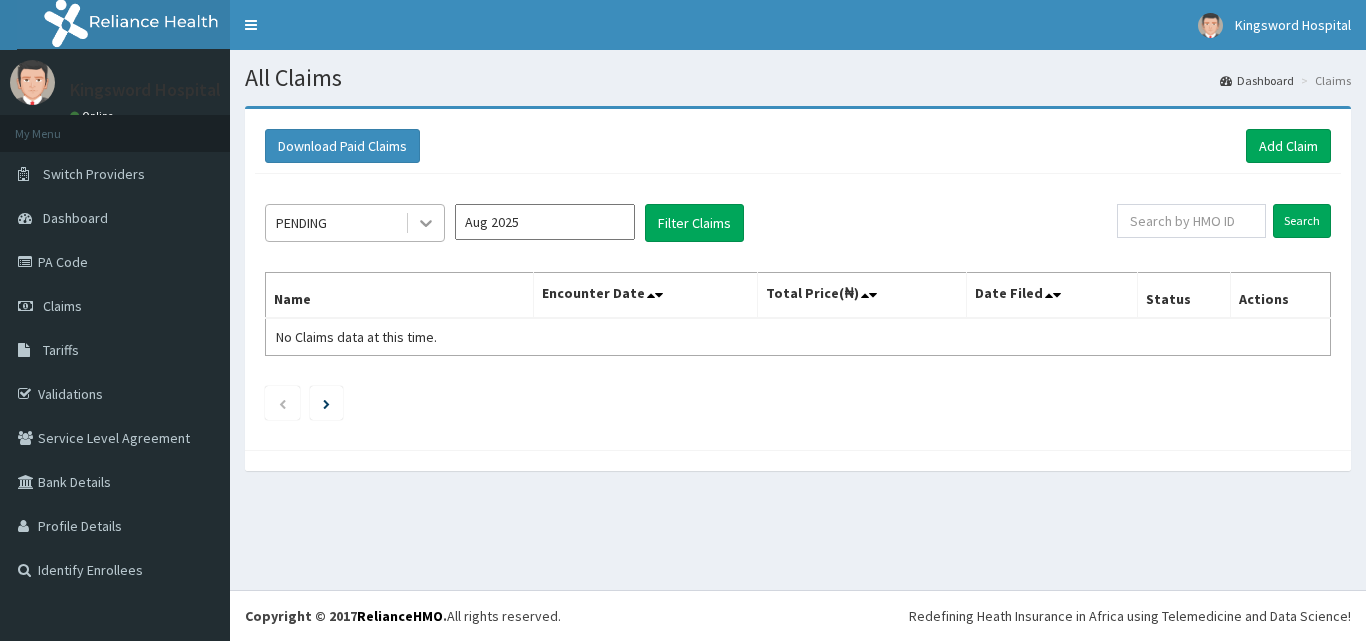 click 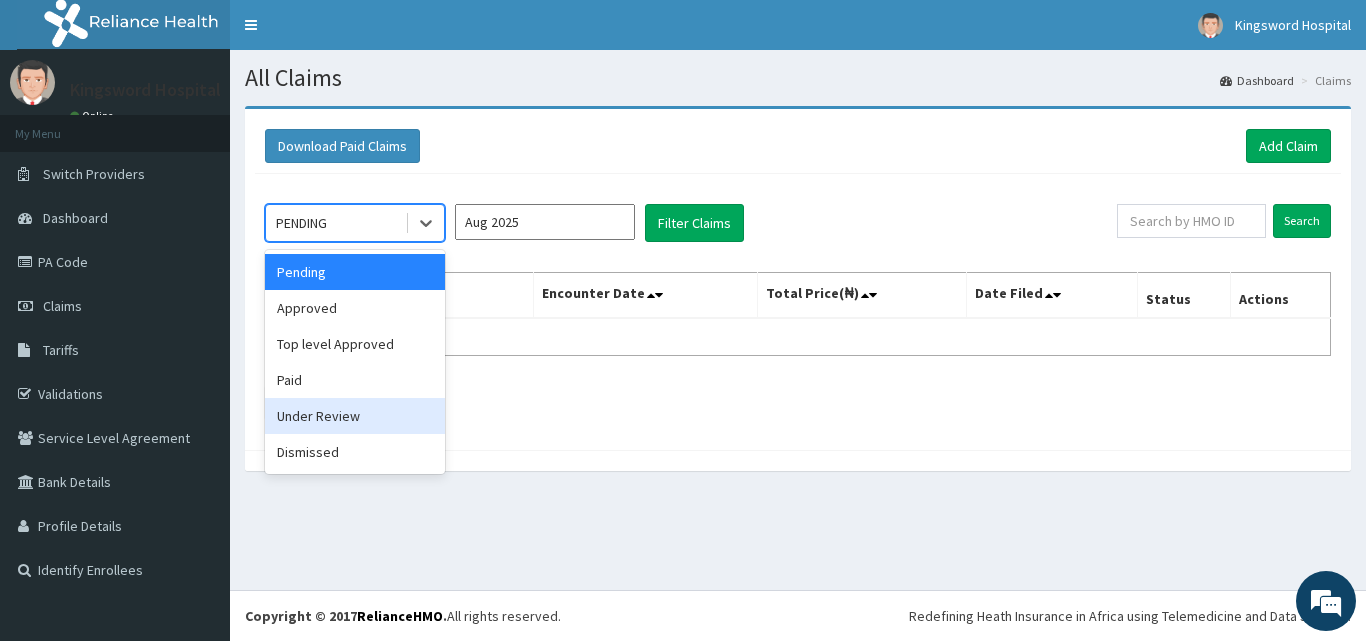 click on "Under Review" at bounding box center (355, 416) 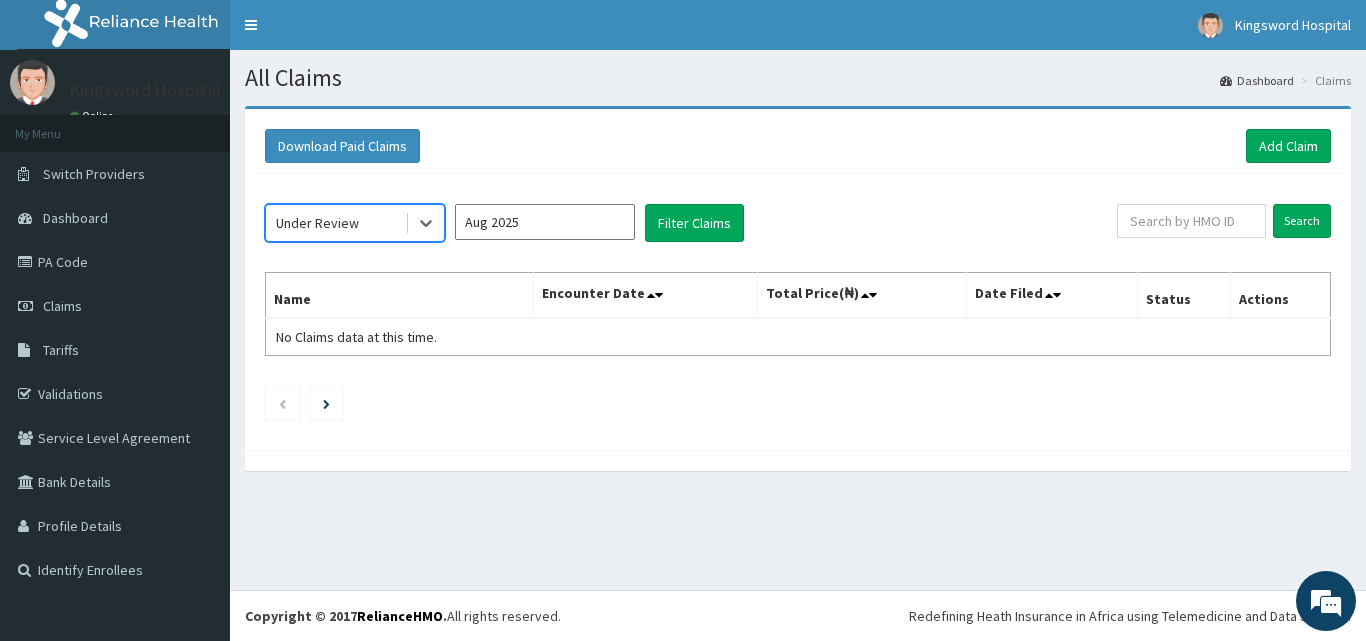 click on "Aug 2025" at bounding box center [545, 222] 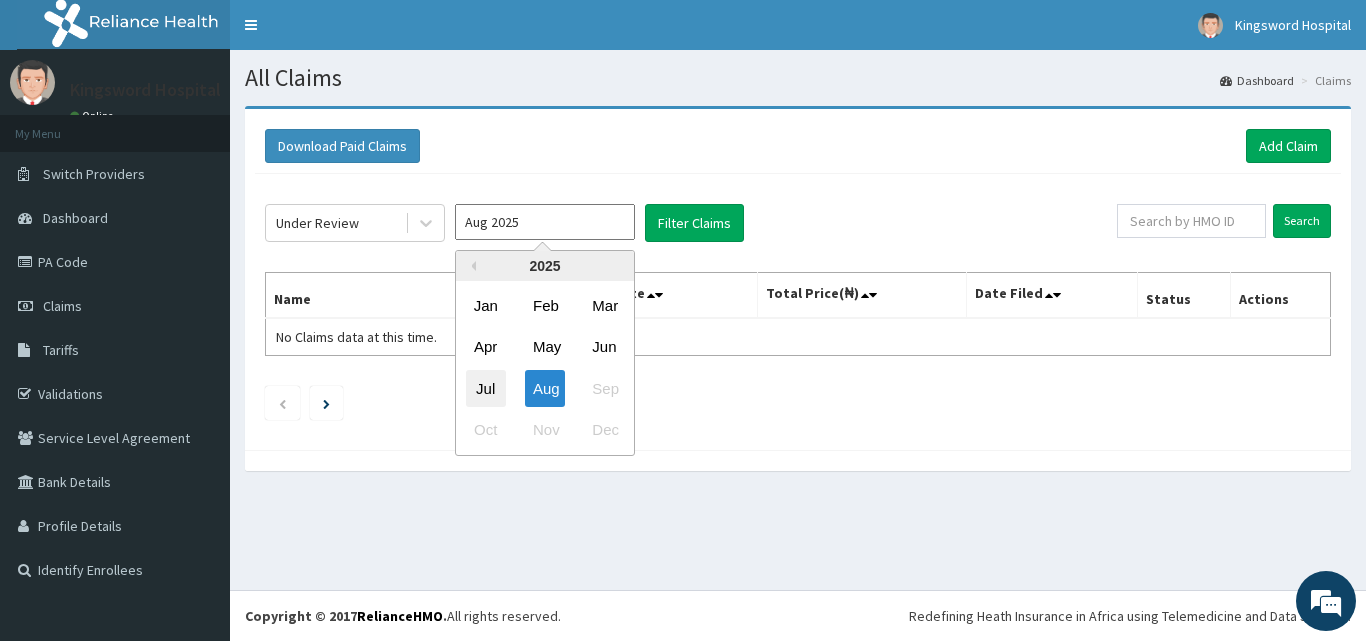 click on "Jul" at bounding box center (486, 388) 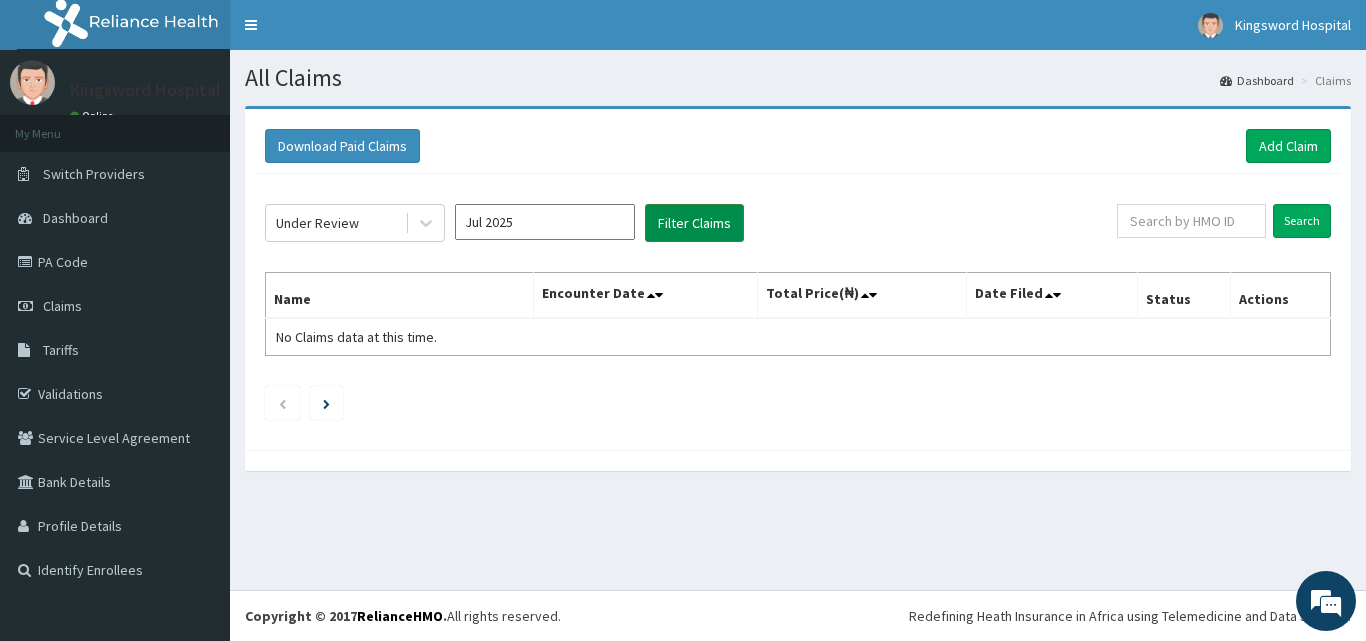click on "Filter Claims" at bounding box center (694, 223) 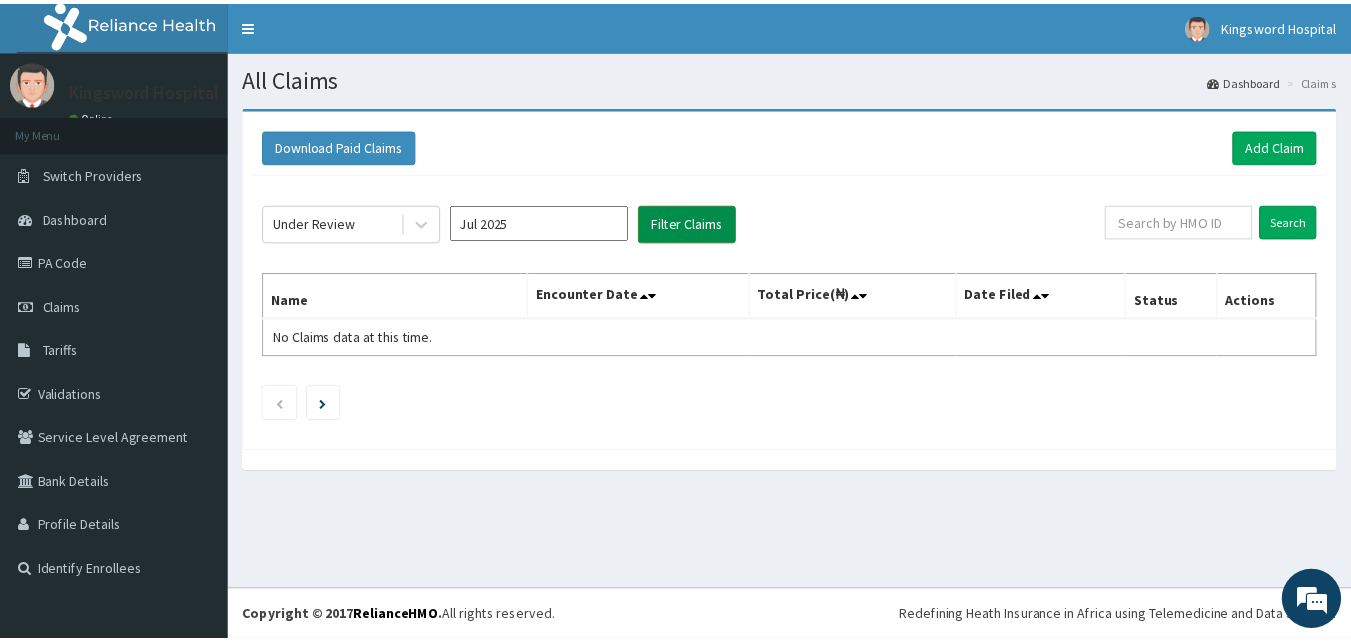scroll, scrollTop: 0, scrollLeft: 0, axis: both 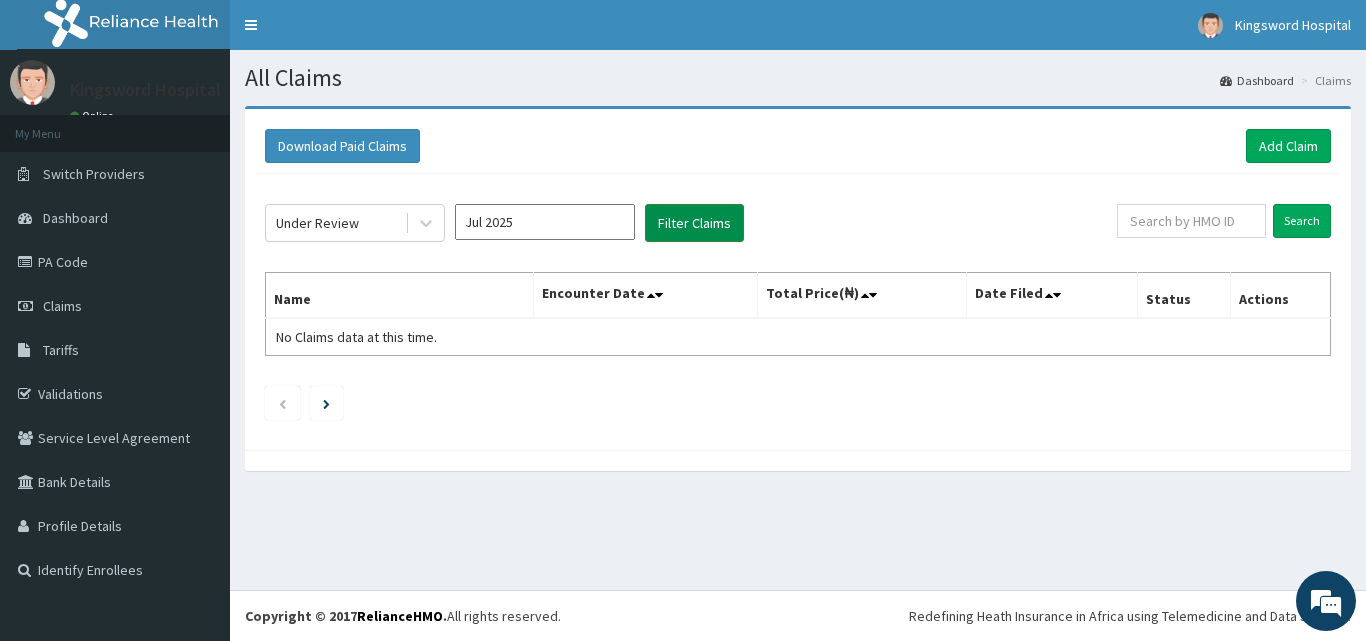 click on "Filter Claims" at bounding box center [694, 223] 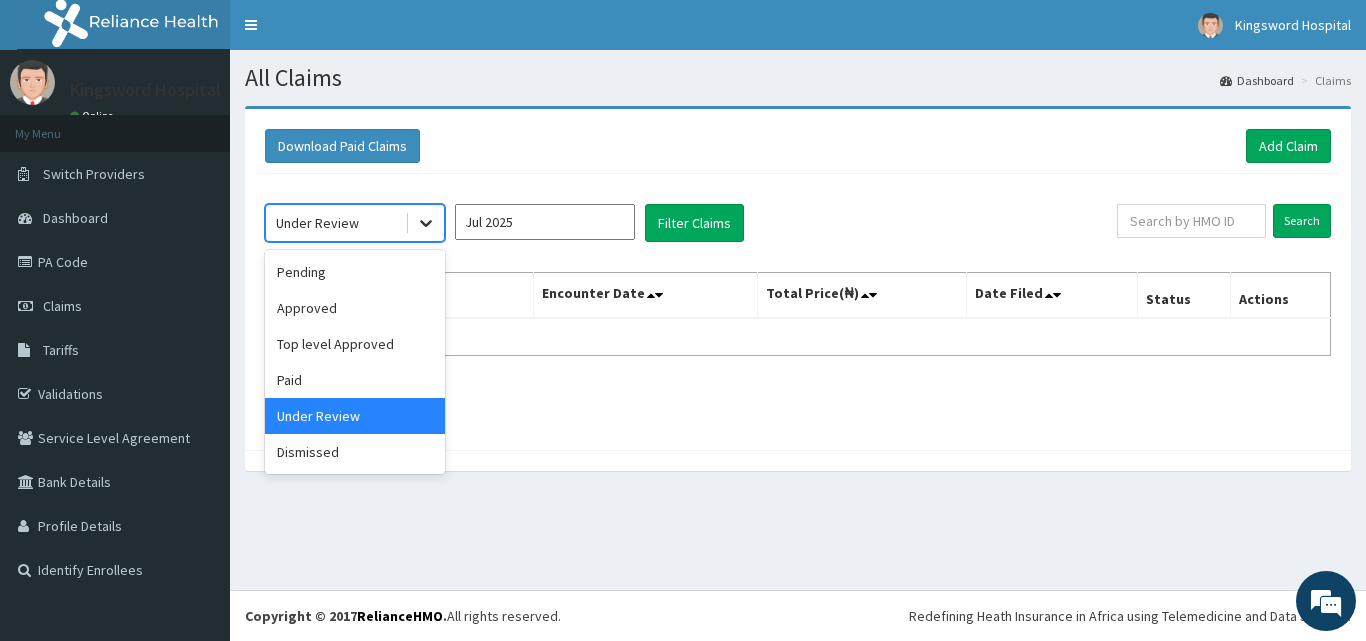 click 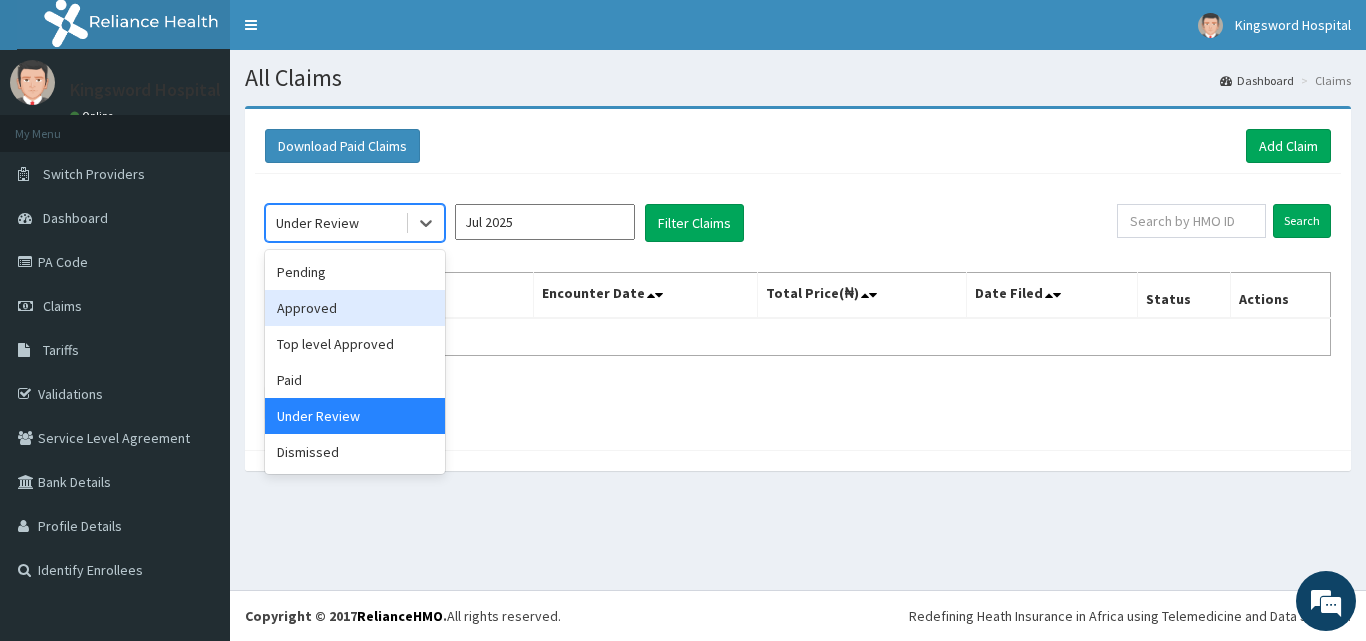click on "Approved" at bounding box center [355, 308] 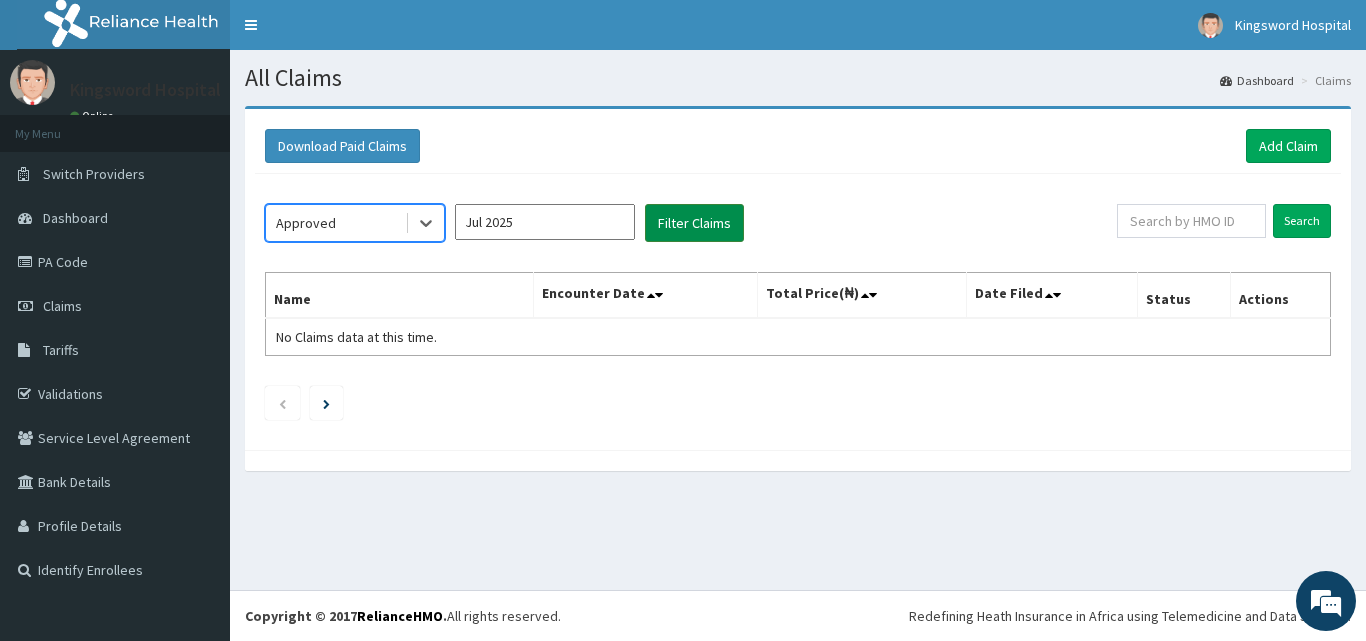click on "Filter Claims" at bounding box center (694, 223) 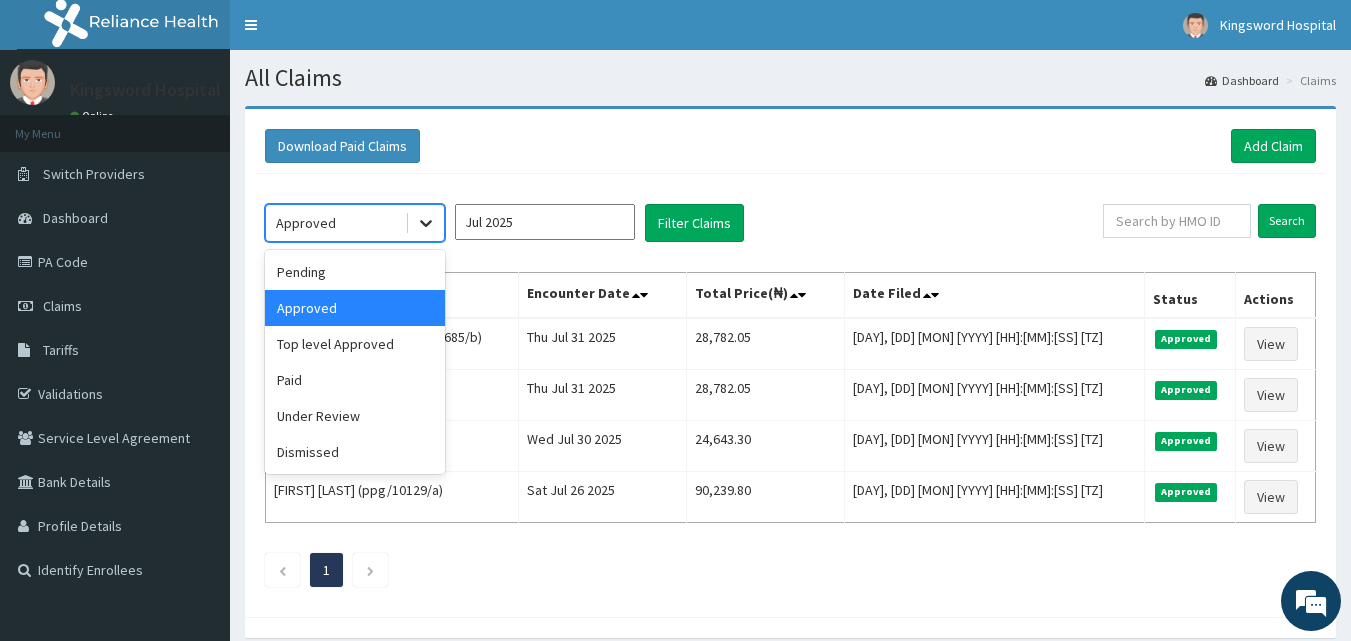 click 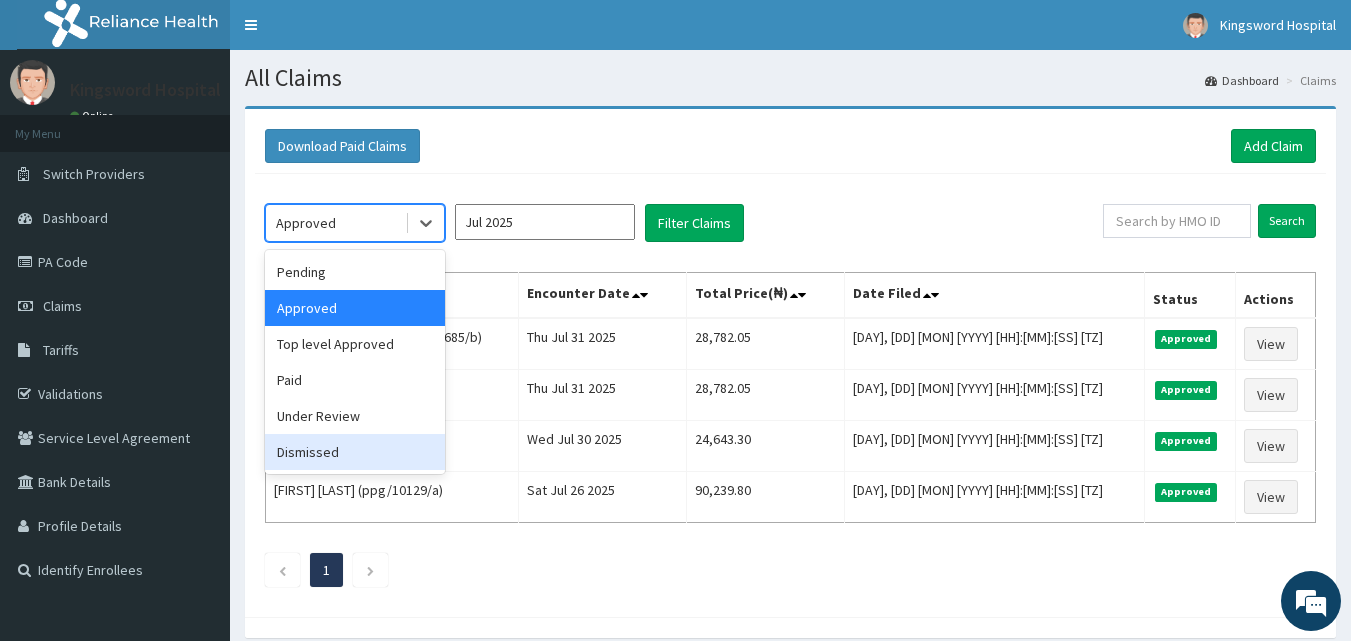click on "Dismissed" at bounding box center (355, 452) 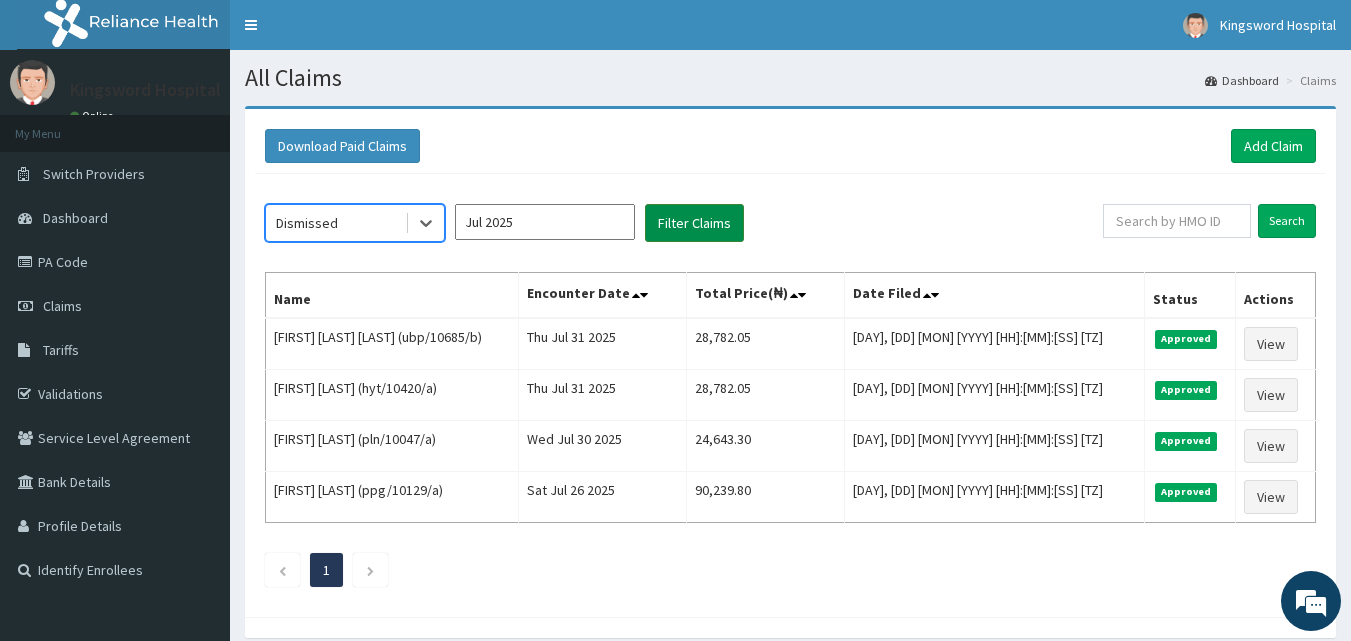 click on "Filter Claims" at bounding box center [694, 223] 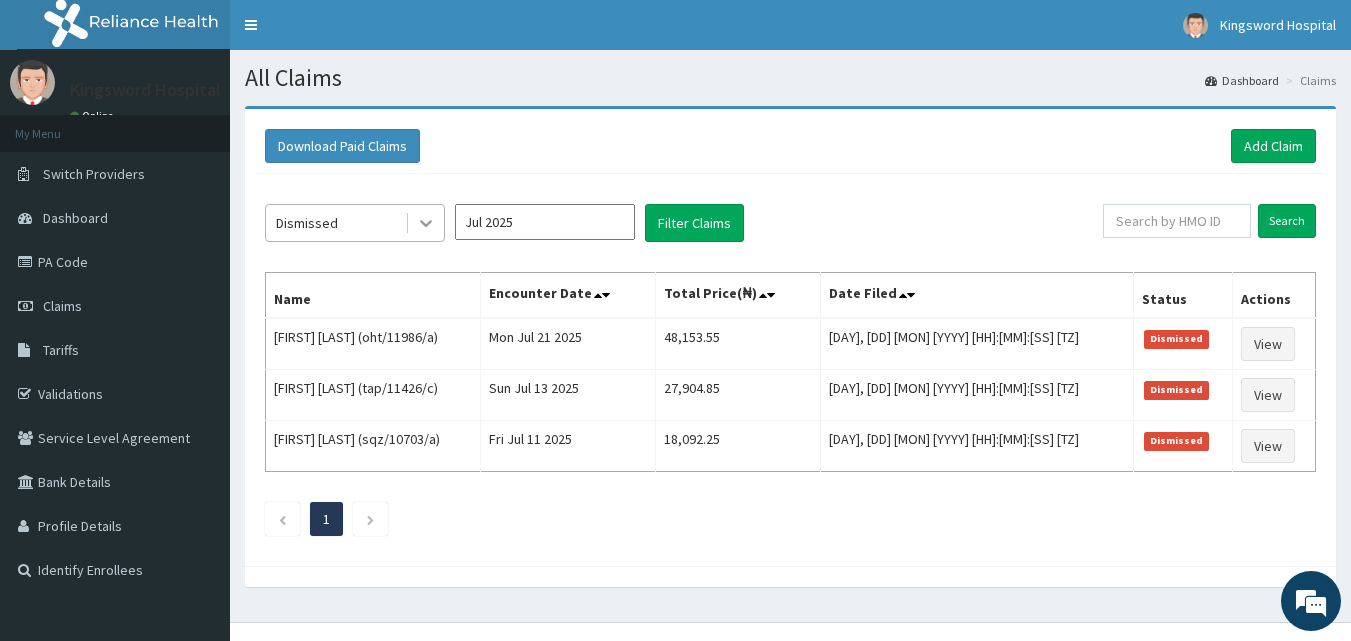 click 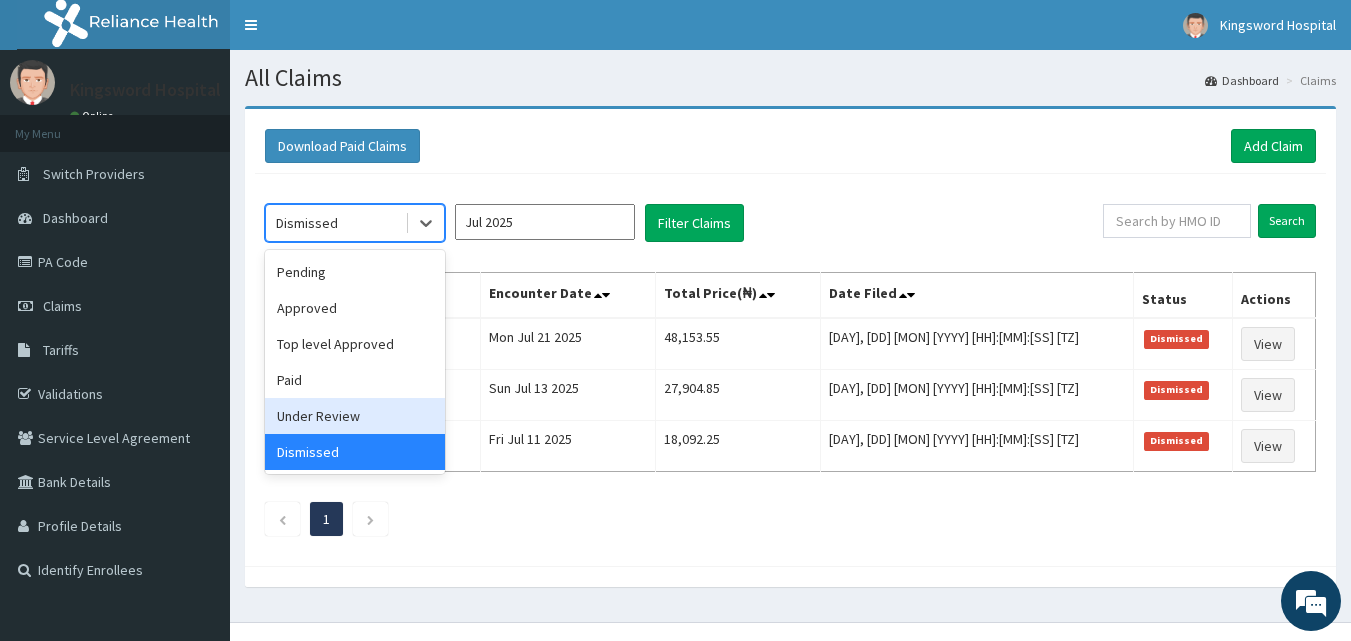 click on "Under Review" at bounding box center [355, 416] 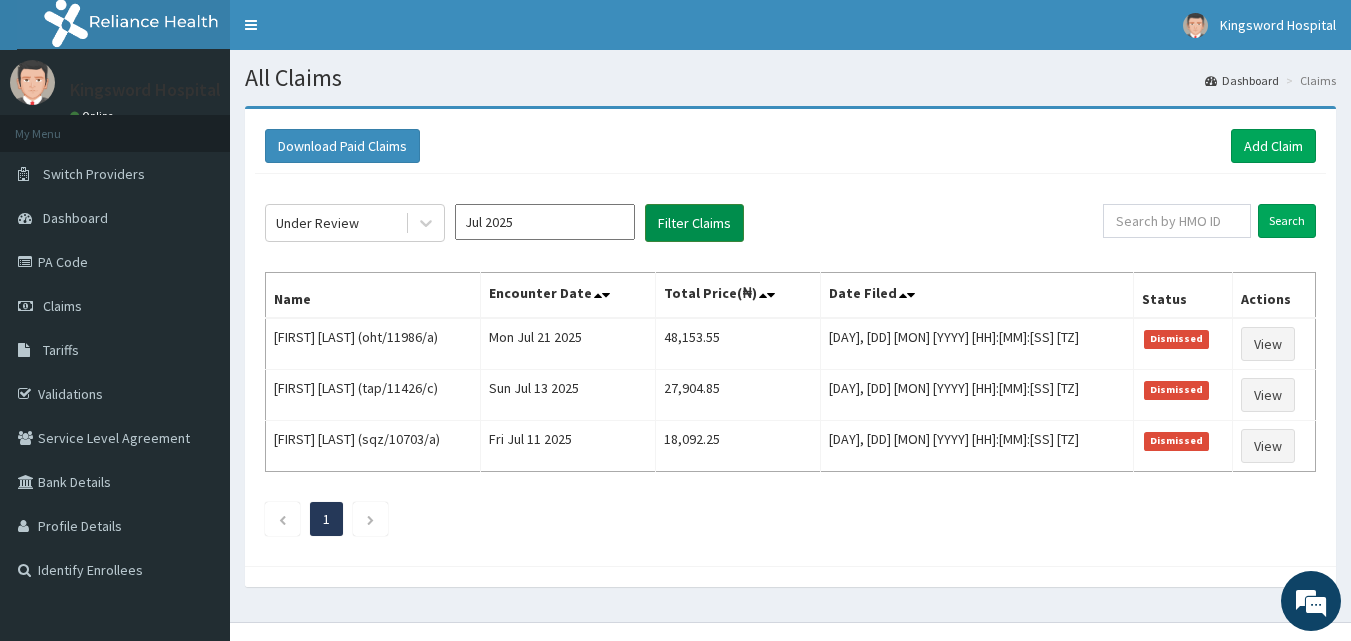 click on "Filter Claims" at bounding box center [694, 223] 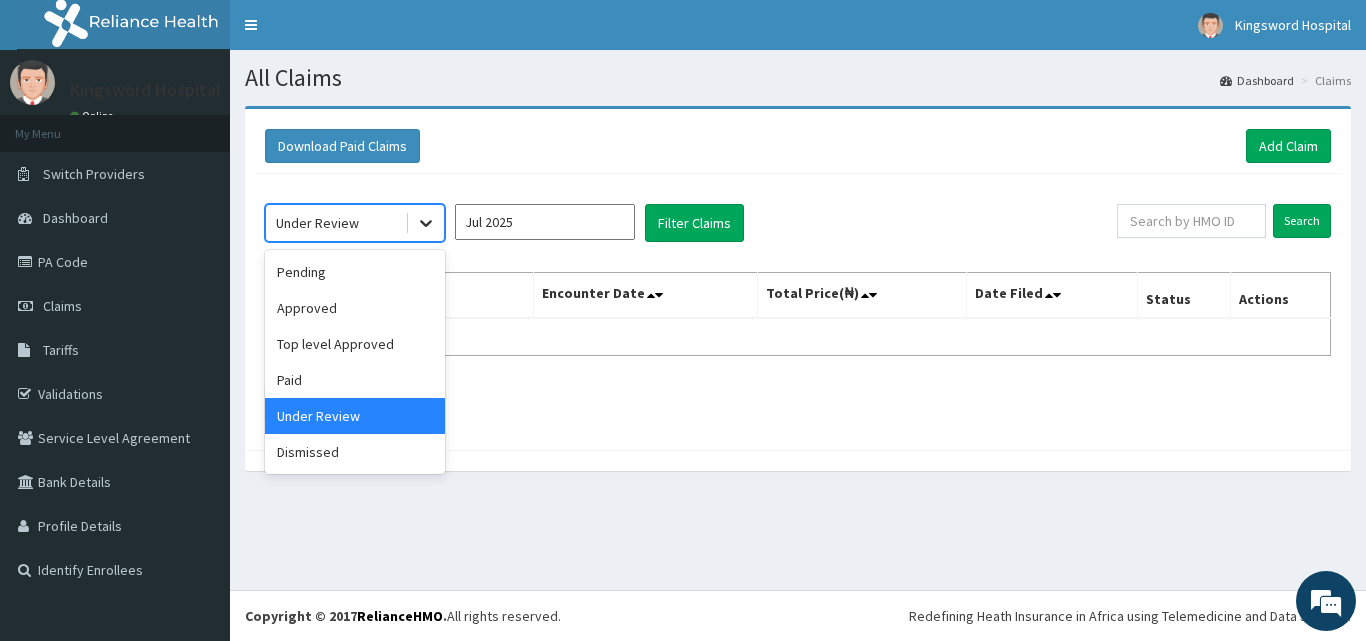 click 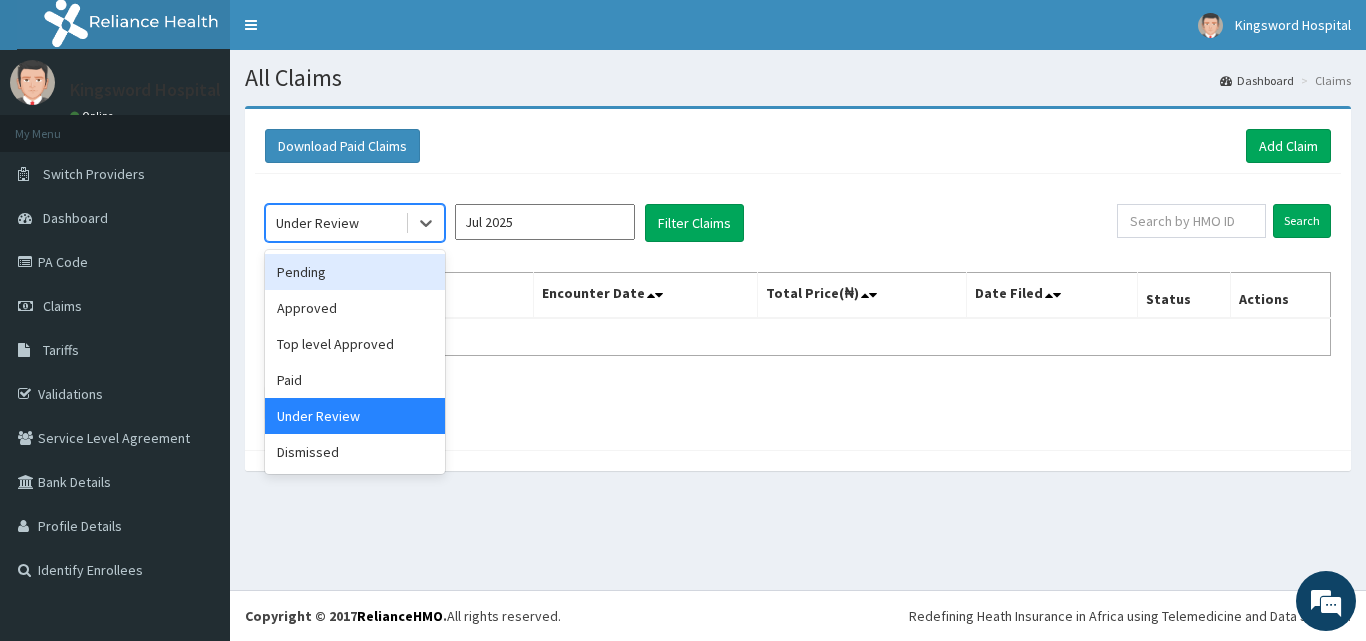 click on "Pending" at bounding box center (355, 272) 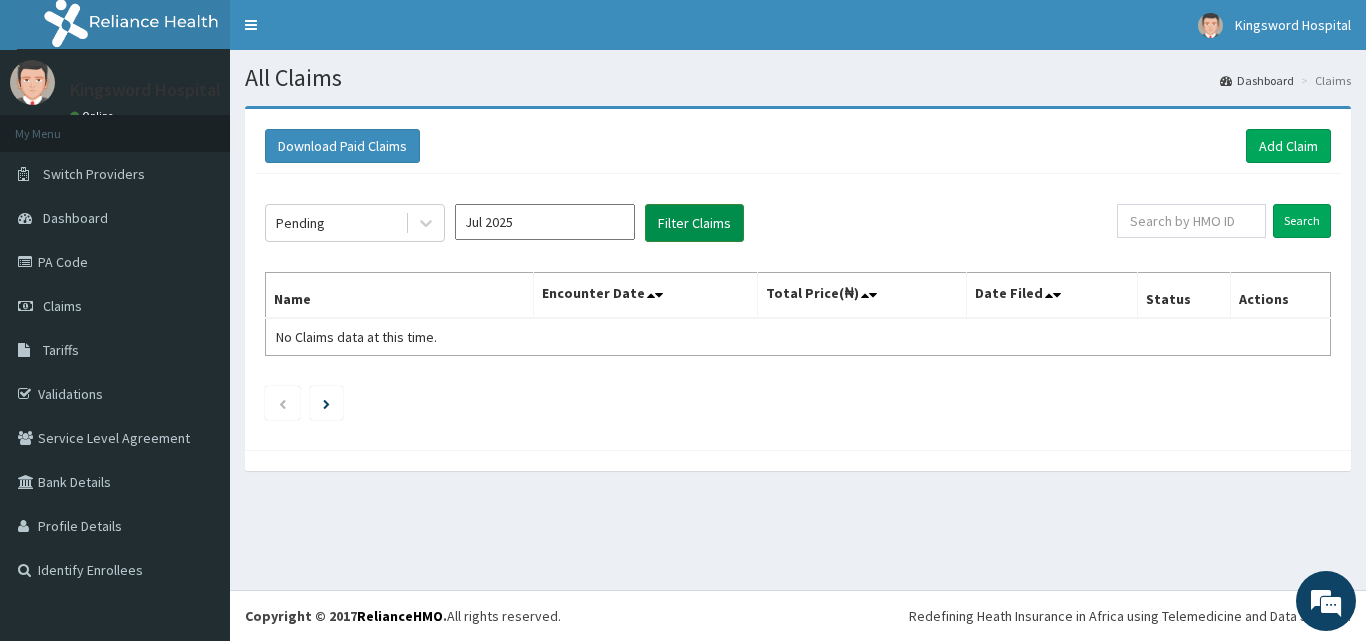 click on "Filter Claims" at bounding box center (694, 223) 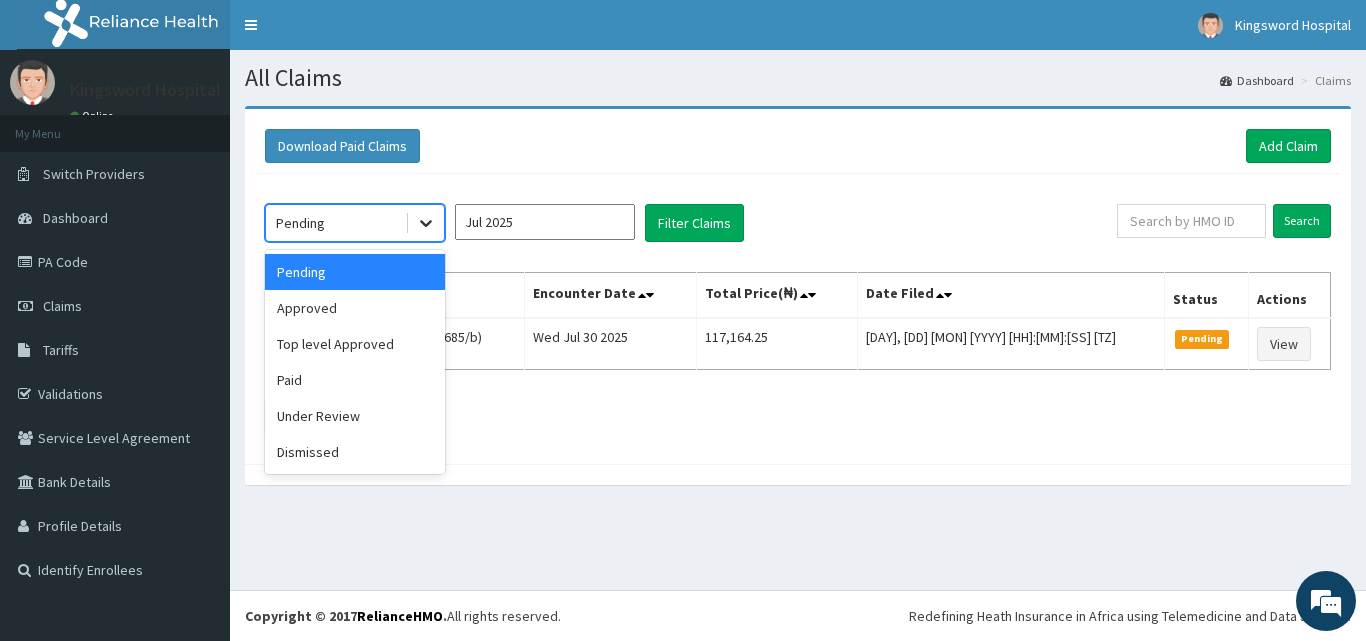 click 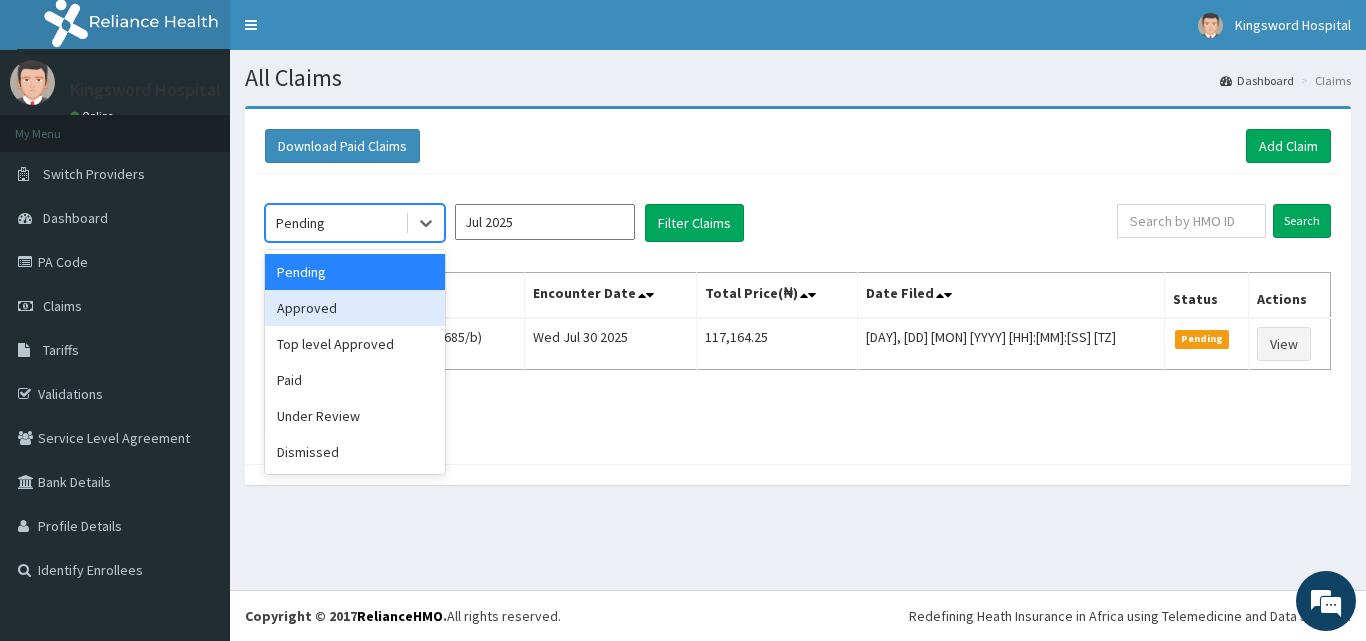click on "Approved" at bounding box center [355, 308] 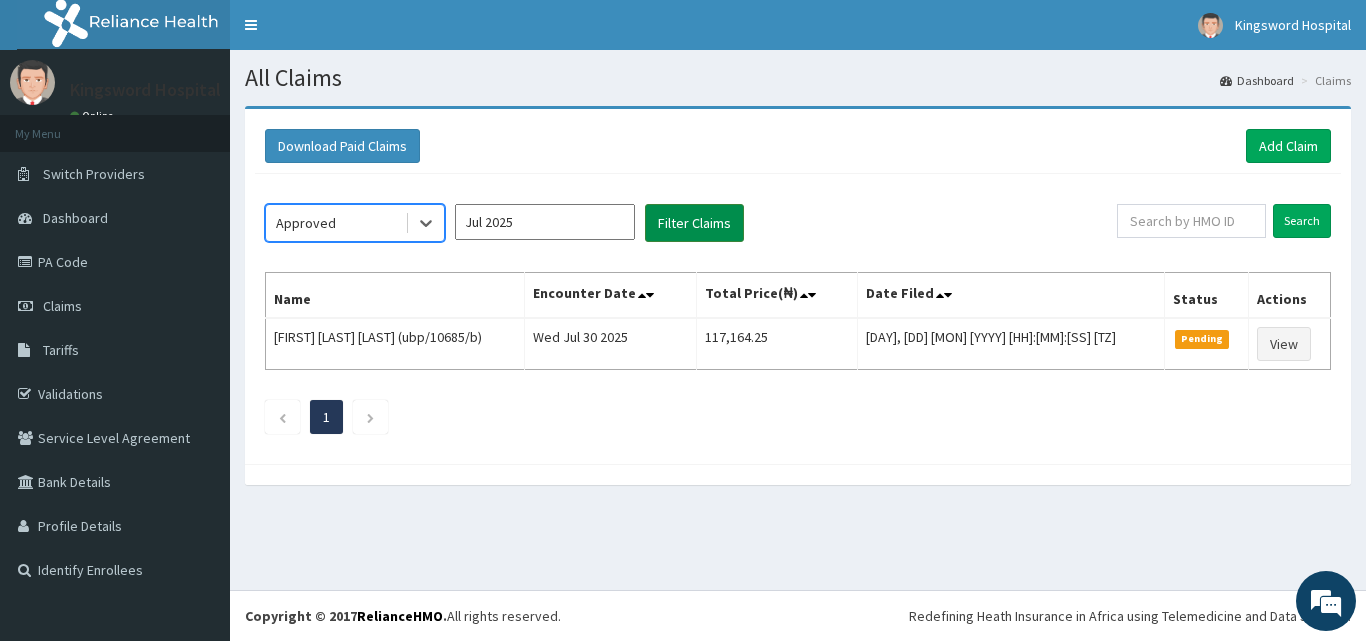 click on "Filter Claims" at bounding box center [694, 223] 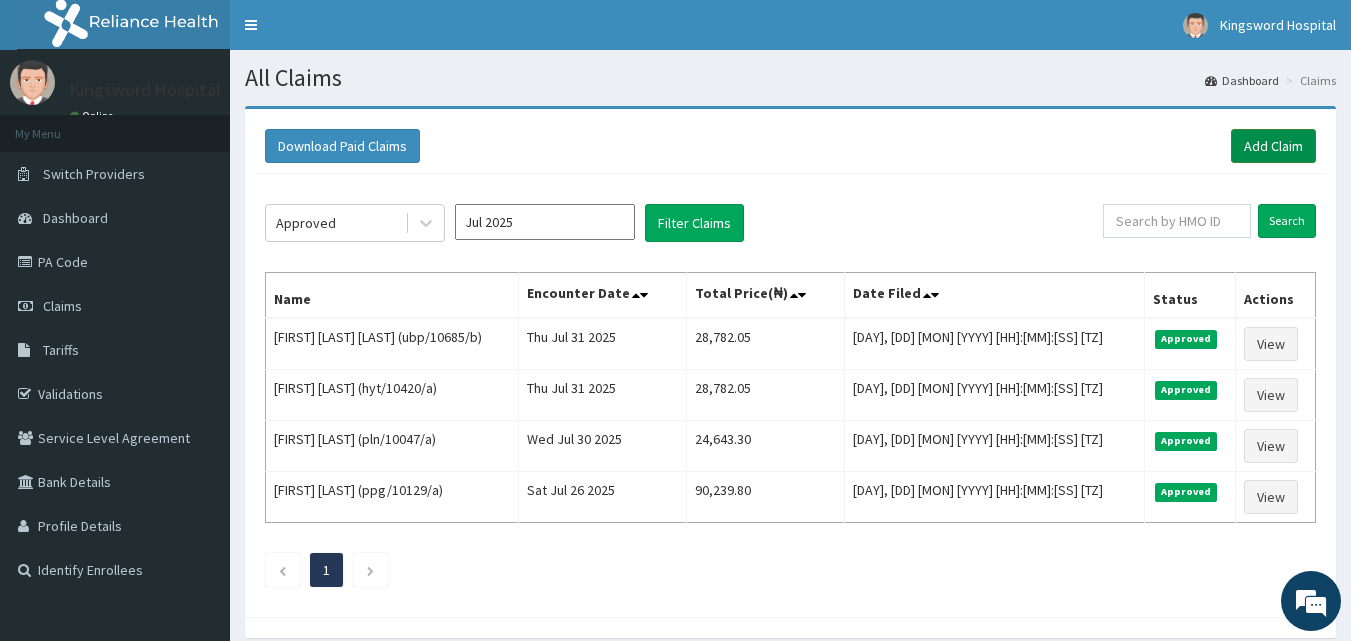 click on "Add Claim" at bounding box center [1273, 146] 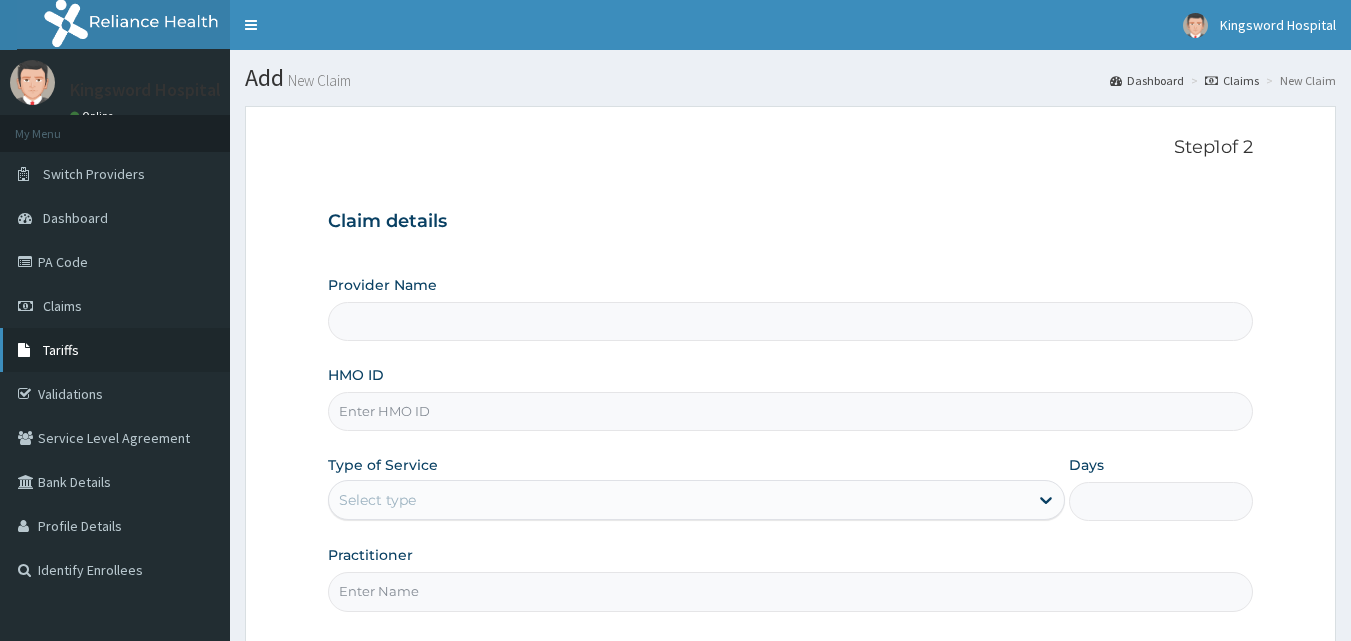 scroll, scrollTop: 0, scrollLeft: 0, axis: both 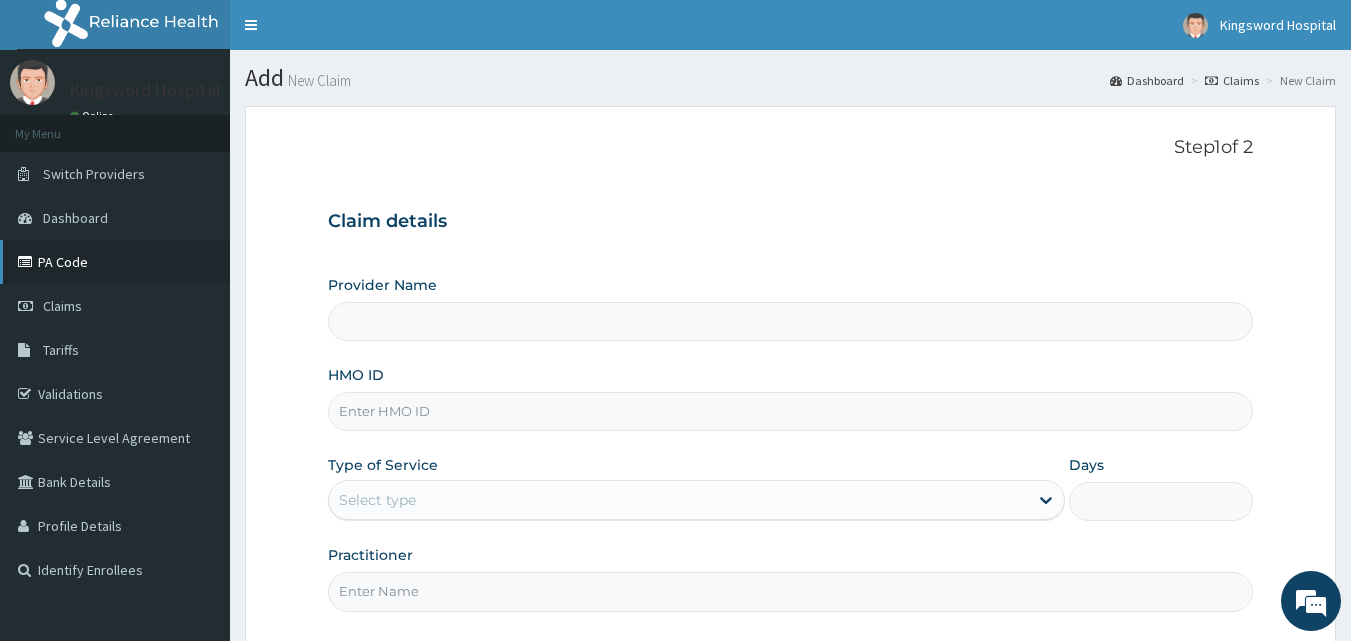 type on "Kingsword Hospital" 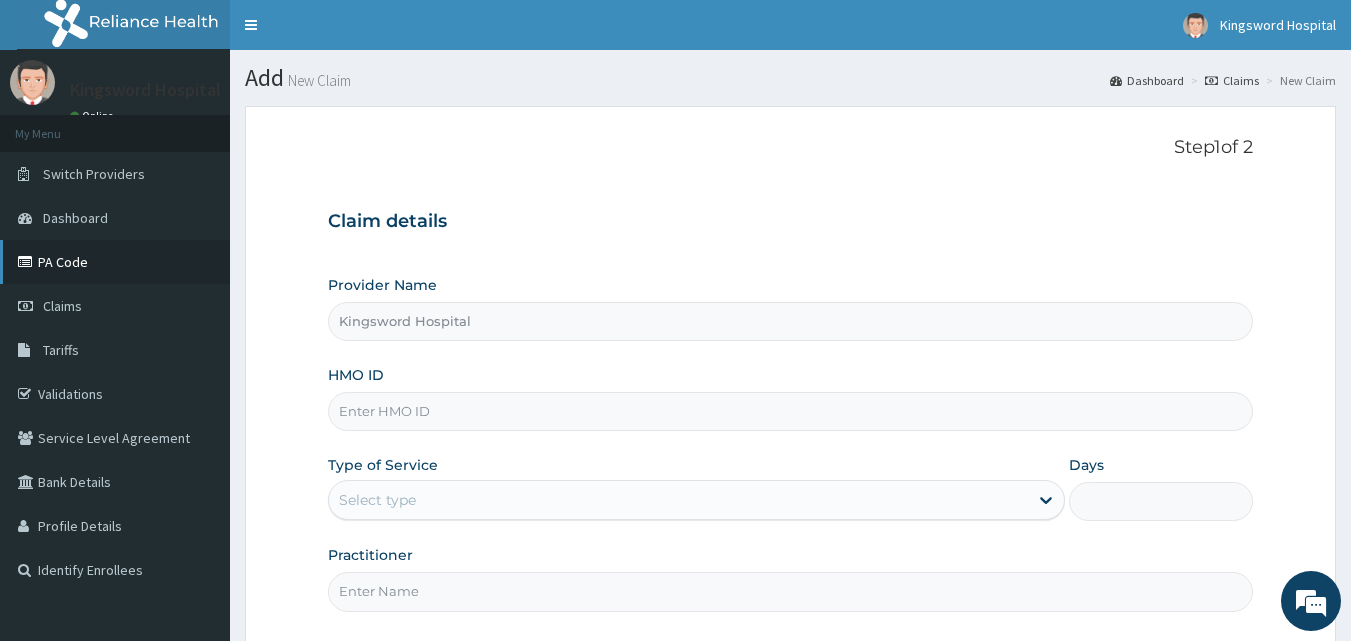 click on "PA Code" at bounding box center [115, 262] 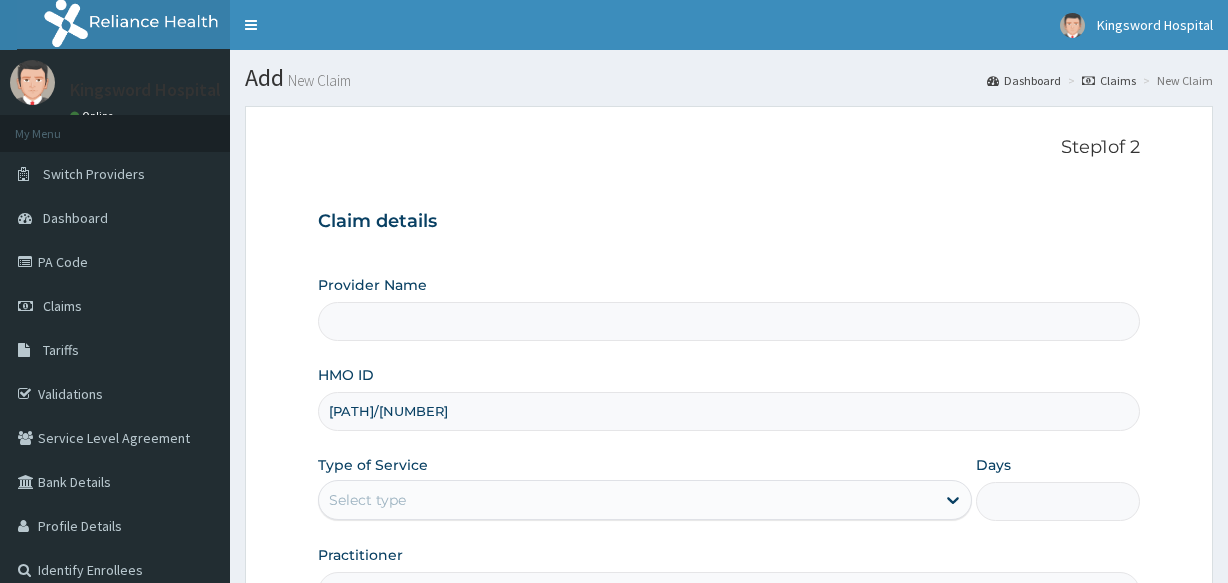 scroll, scrollTop: 0, scrollLeft: 0, axis: both 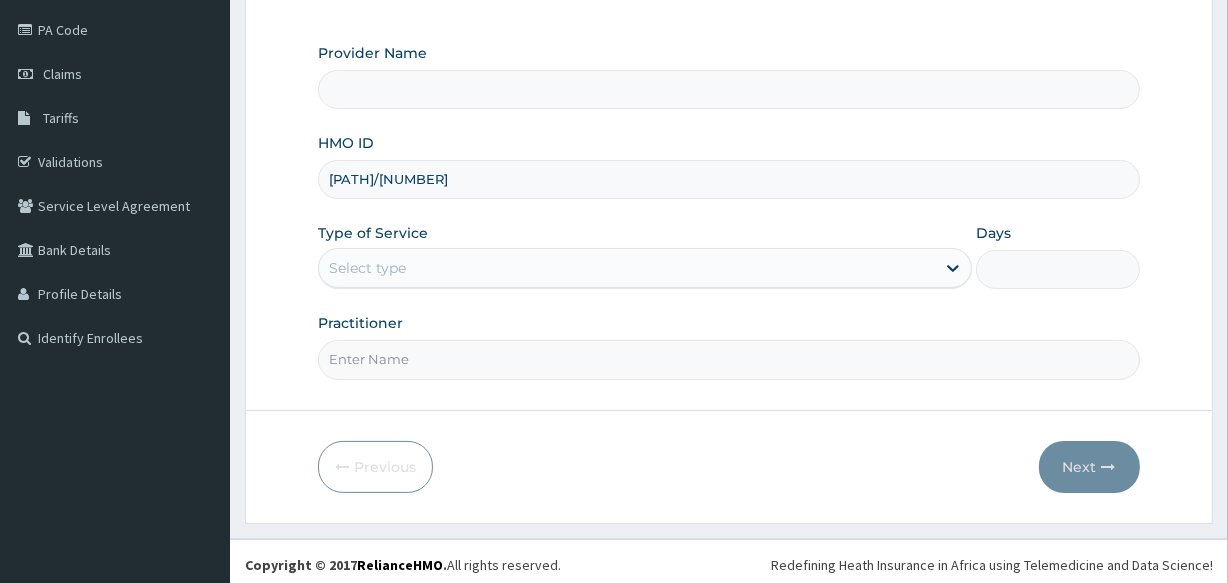 type on "Kingsword Hospital" 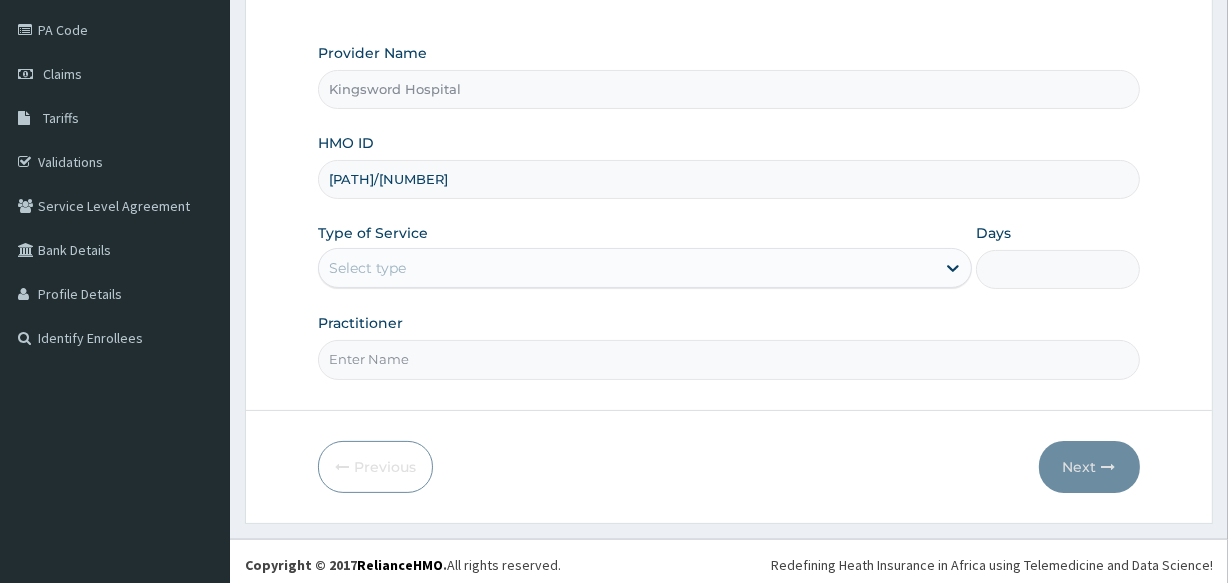scroll, scrollTop: 237, scrollLeft: 0, axis: vertical 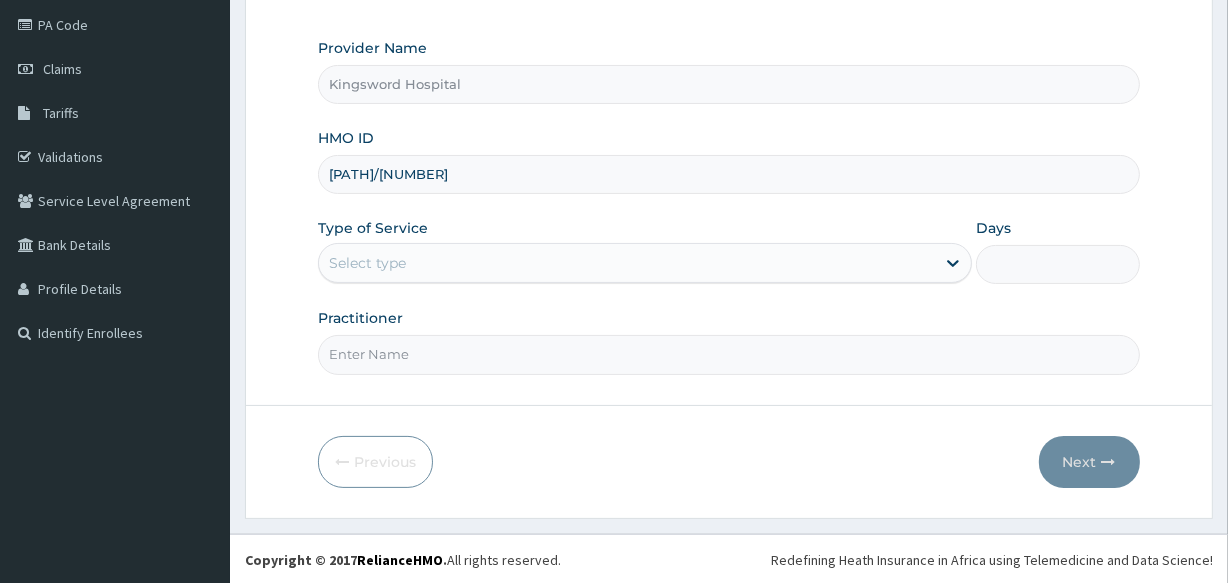 type on "[PATH]/[NUMBER]" 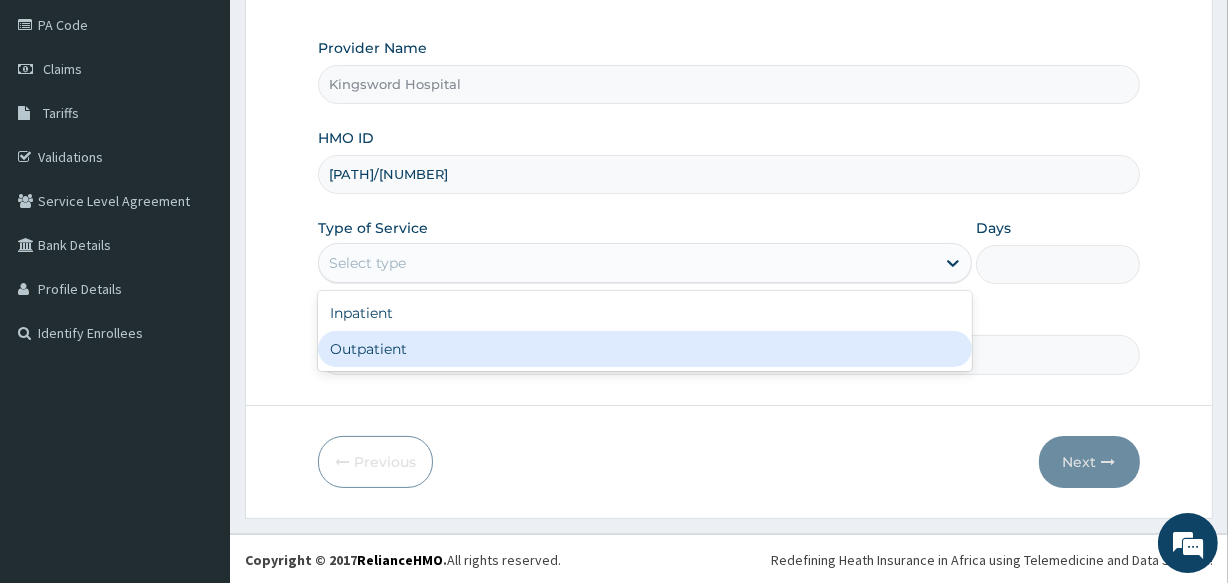 click on "Outpatient" at bounding box center (645, 349) 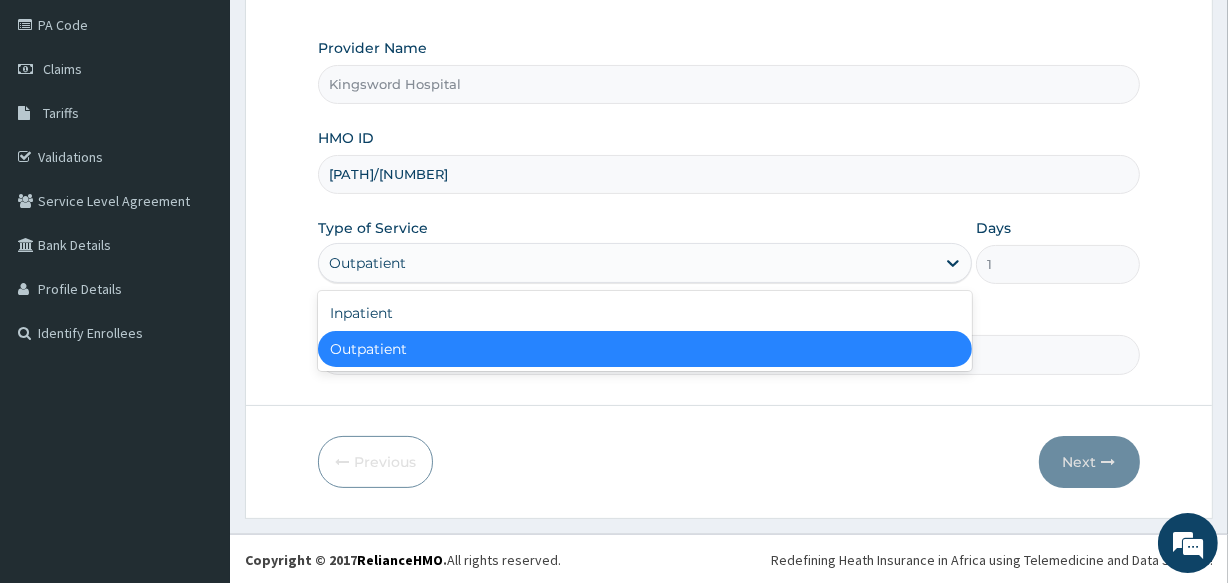 click on "Outpatient" at bounding box center (627, 263) 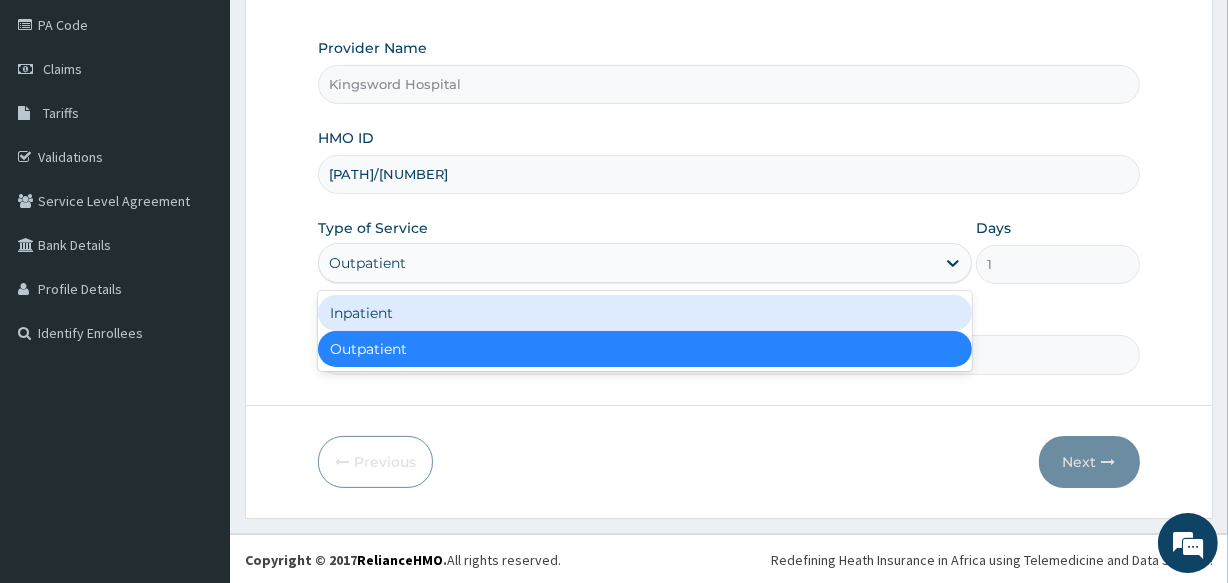 click on "Inpatient" at bounding box center [645, 313] 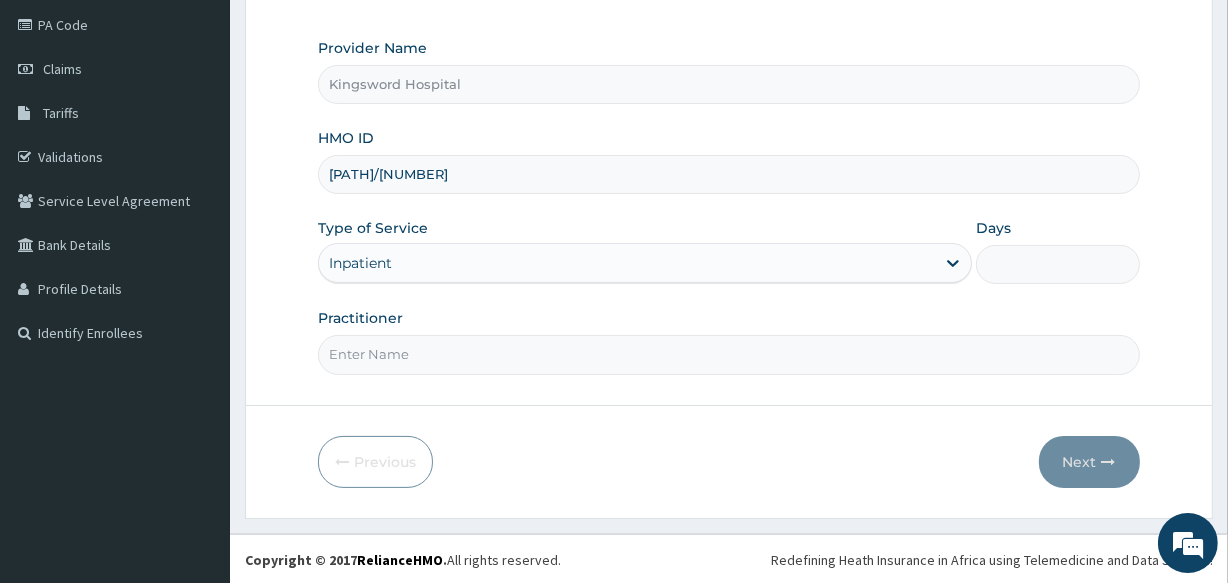click on "Days" at bounding box center (1057, 264) 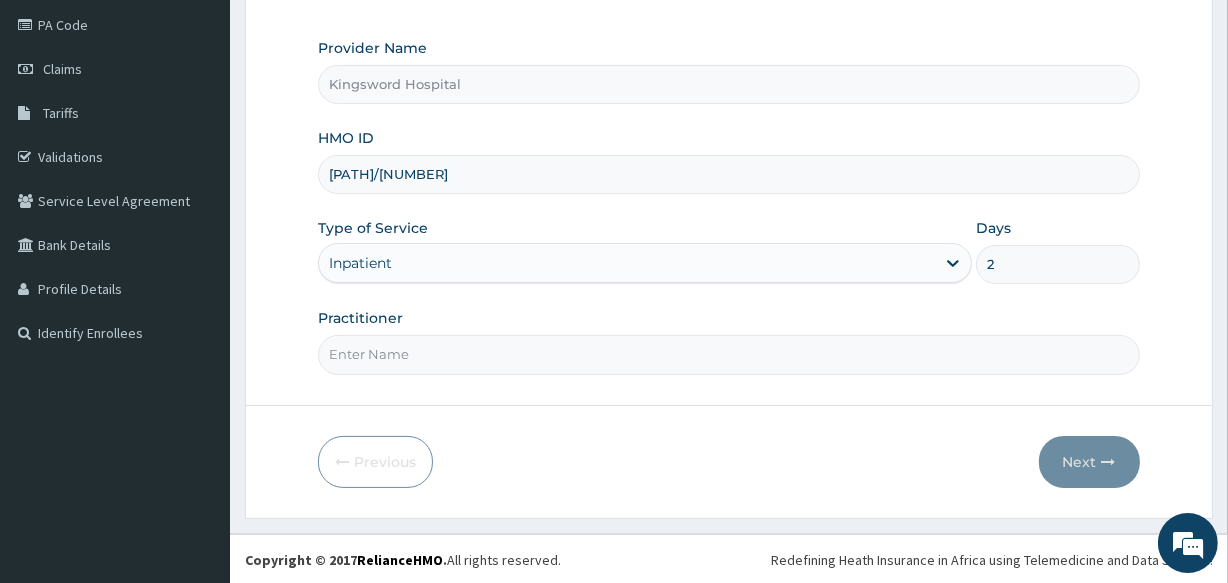 type on "2" 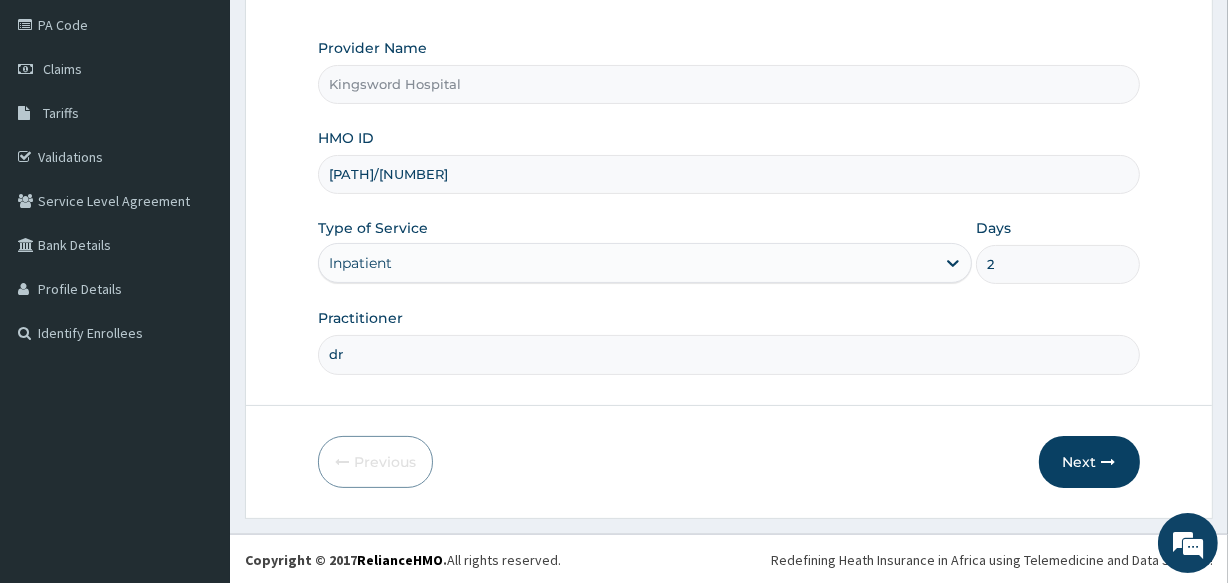 scroll, scrollTop: 0, scrollLeft: 0, axis: both 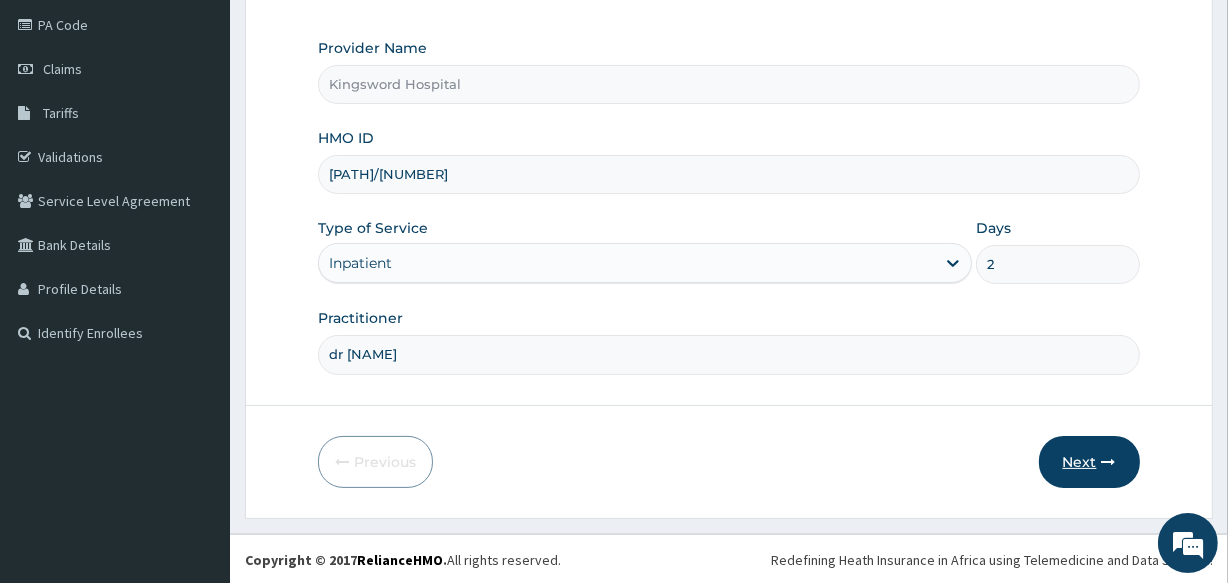 type on "dr hally" 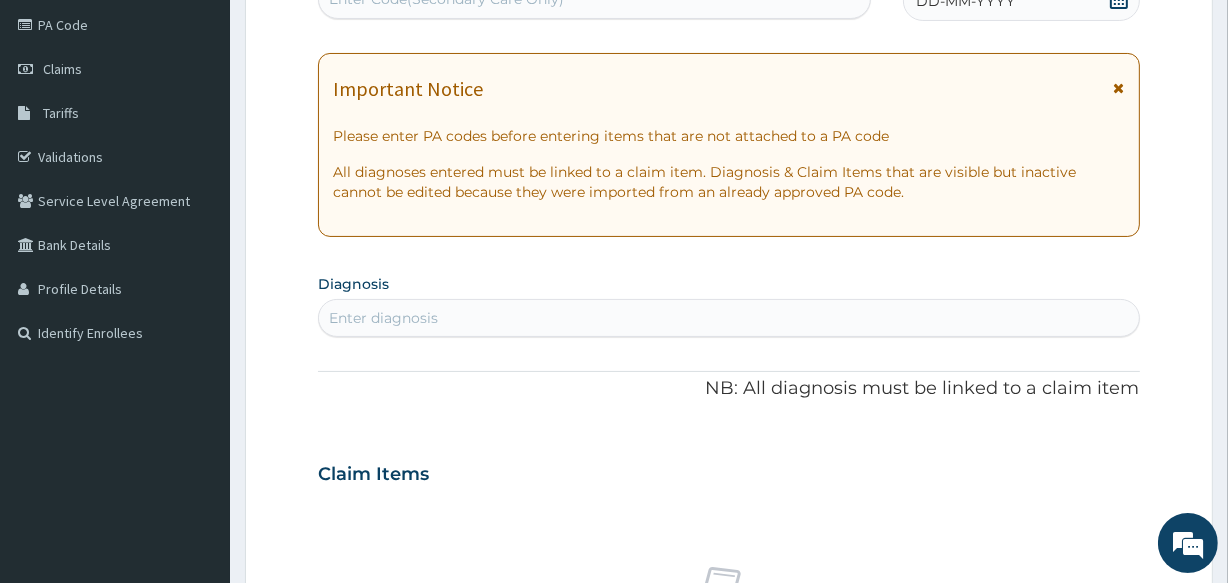 scroll, scrollTop: 226, scrollLeft: 0, axis: vertical 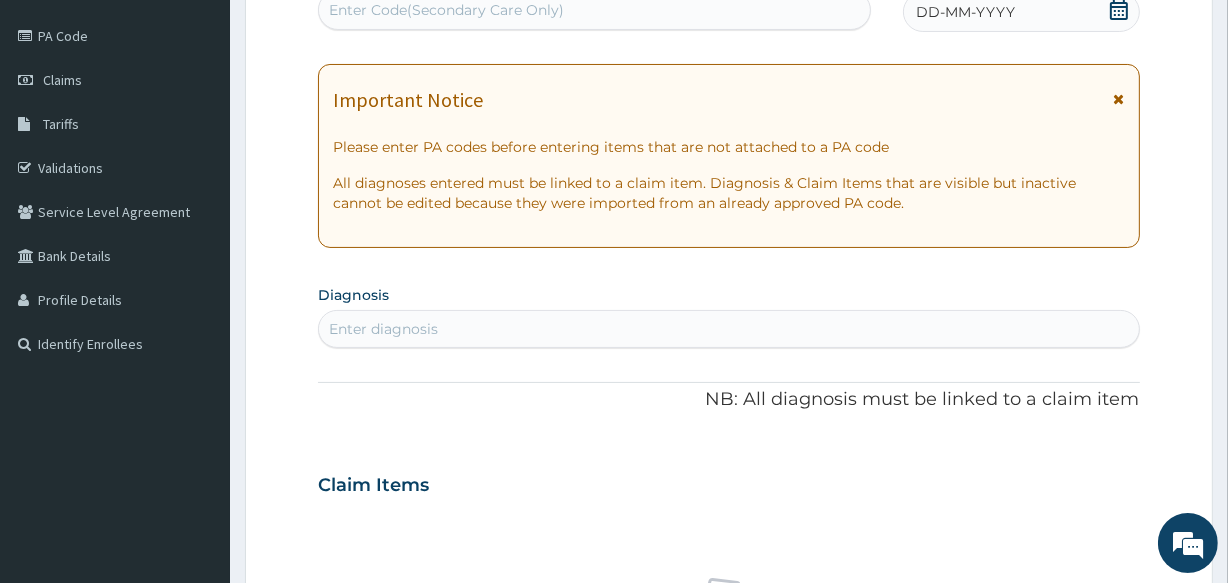 click on "Enter Code(Secondary Care Only)" at bounding box center (594, 10) 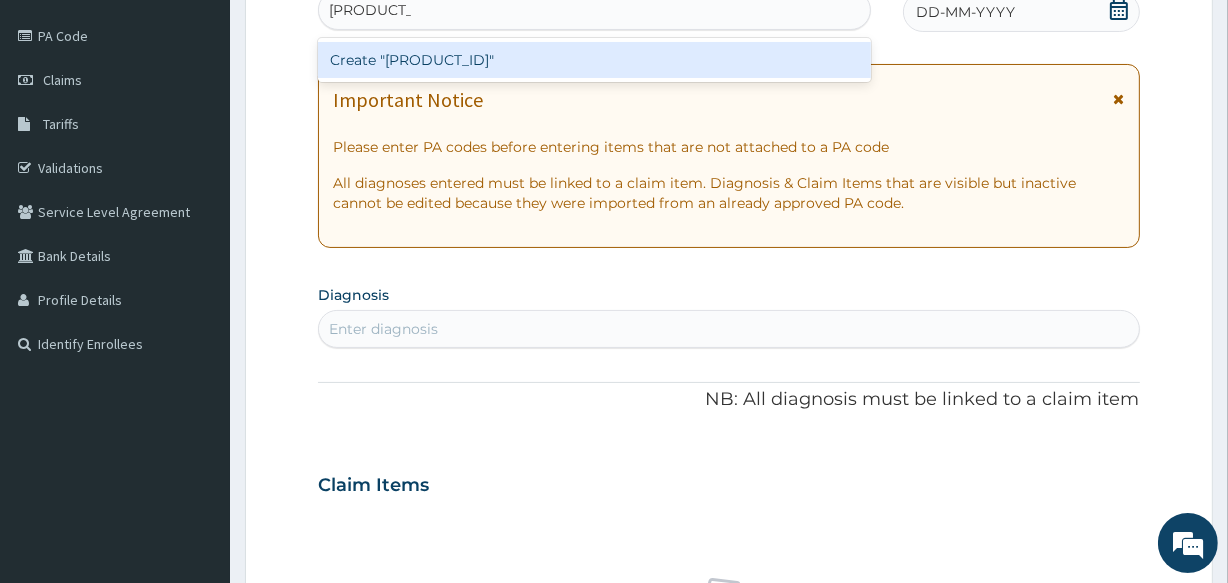 click on "Create "PA/967DA4"" at bounding box center (594, 60) 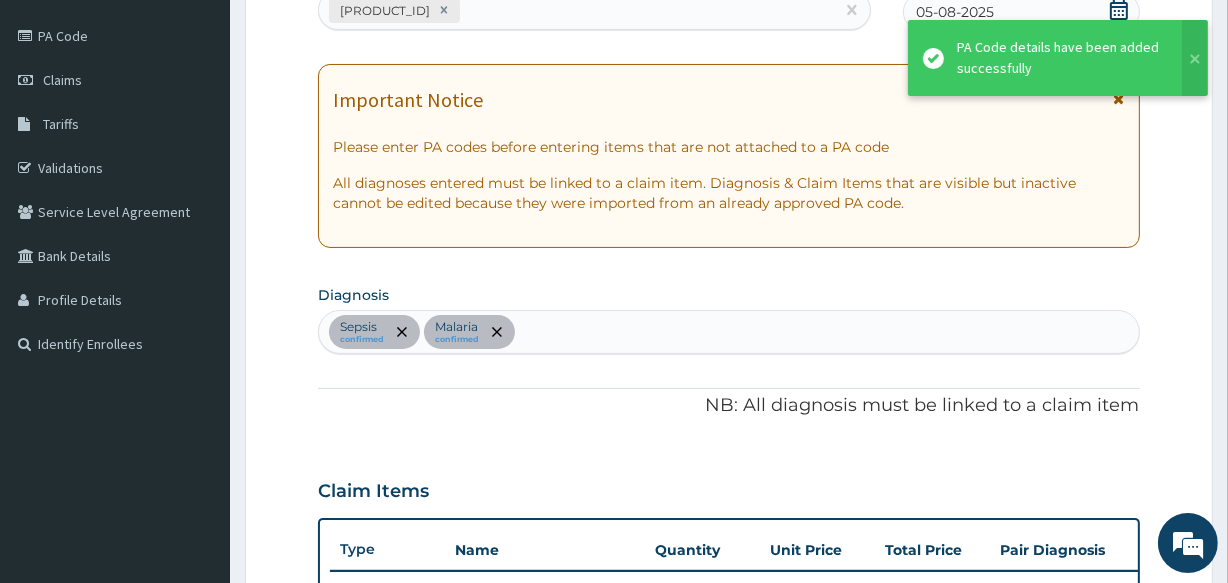 scroll, scrollTop: 1186, scrollLeft: 0, axis: vertical 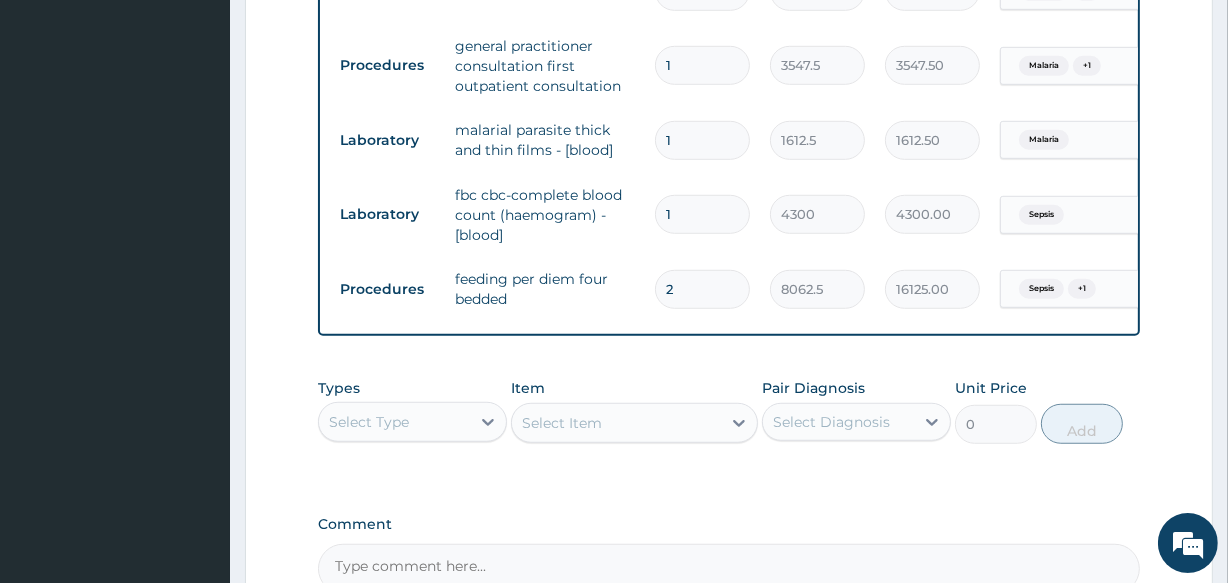 click on "Laboratory fbc cbc-complete blood count (haemogram) - [blood] 1 4300 4300.00 Sepsis Delete" at bounding box center [820, 215] 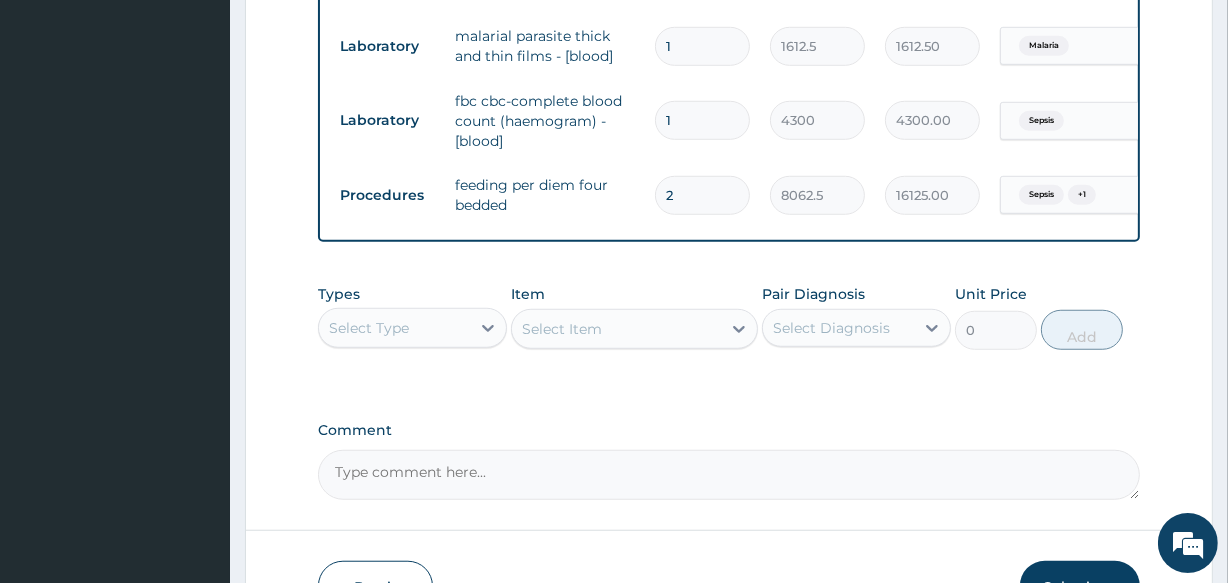 scroll, scrollTop: 1422, scrollLeft: 0, axis: vertical 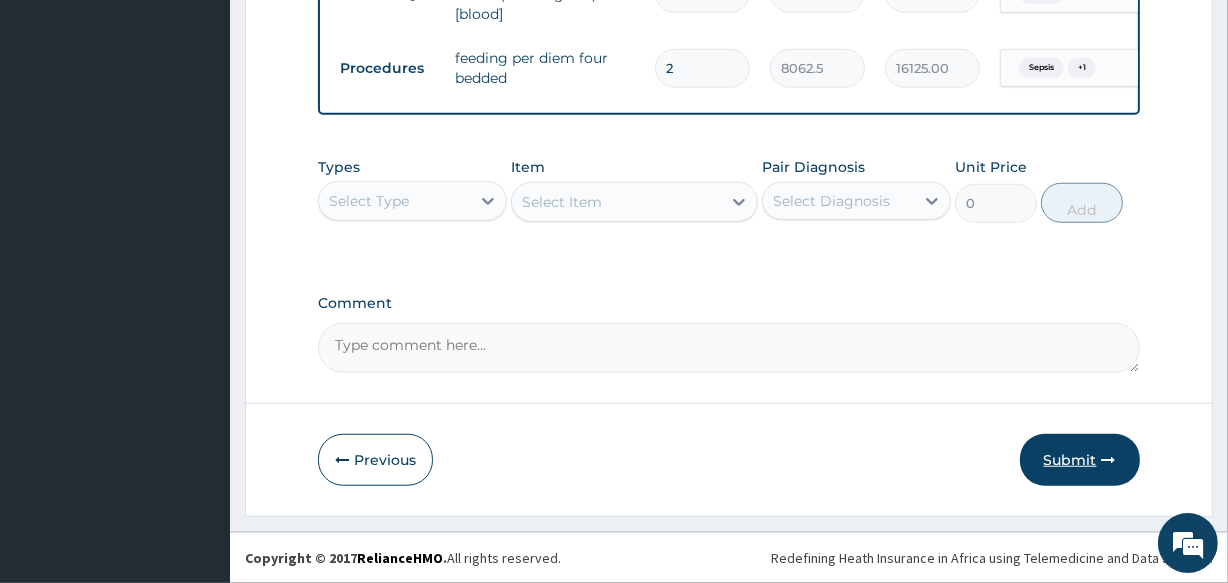 click on "Submit" at bounding box center (1080, 460) 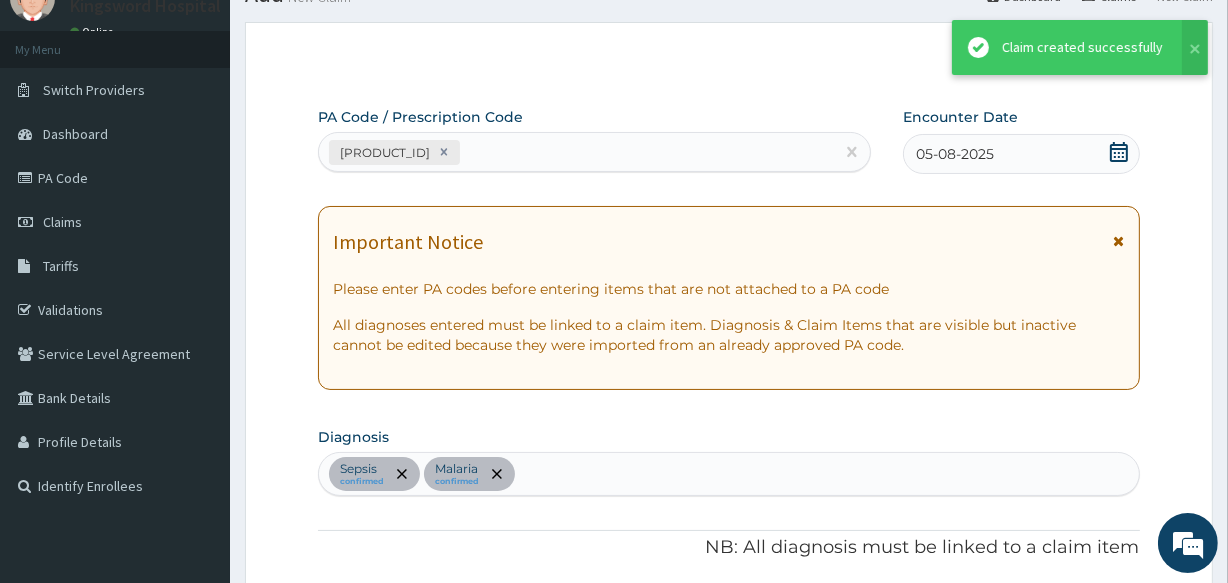 scroll, scrollTop: 1422, scrollLeft: 0, axis: vertical 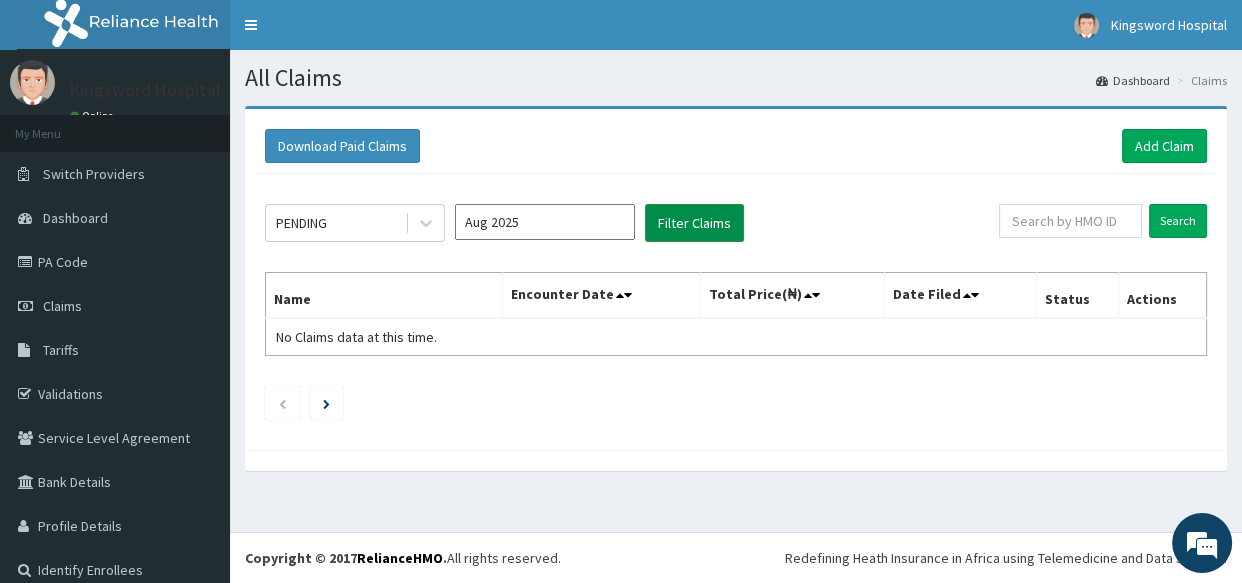 click on "Filter Claims" at bounding box center (694, 223) 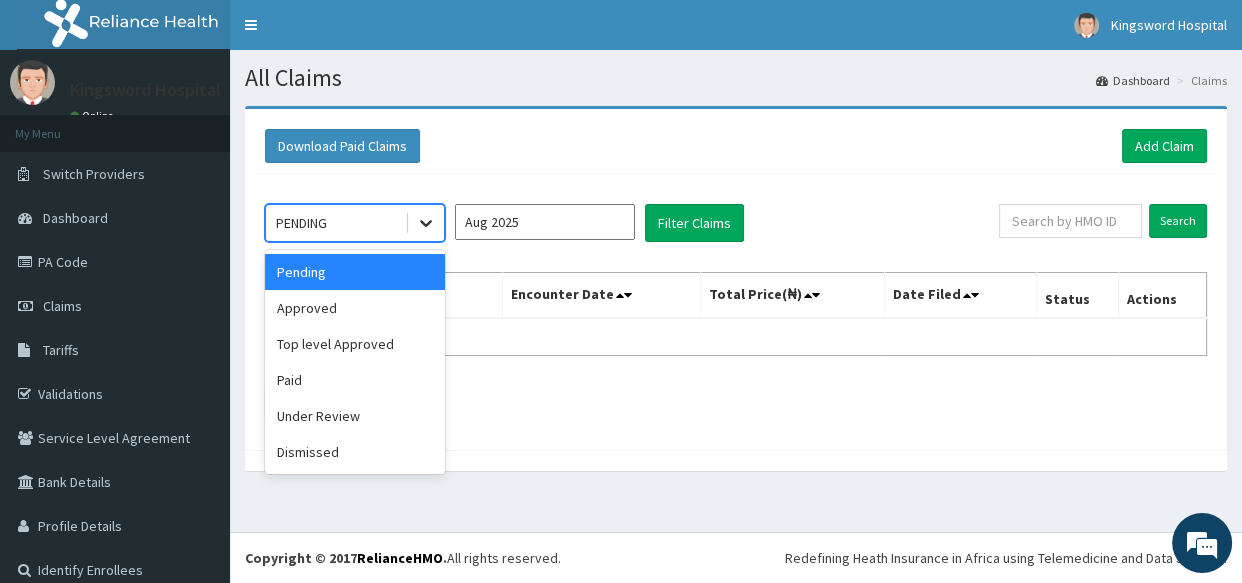 click 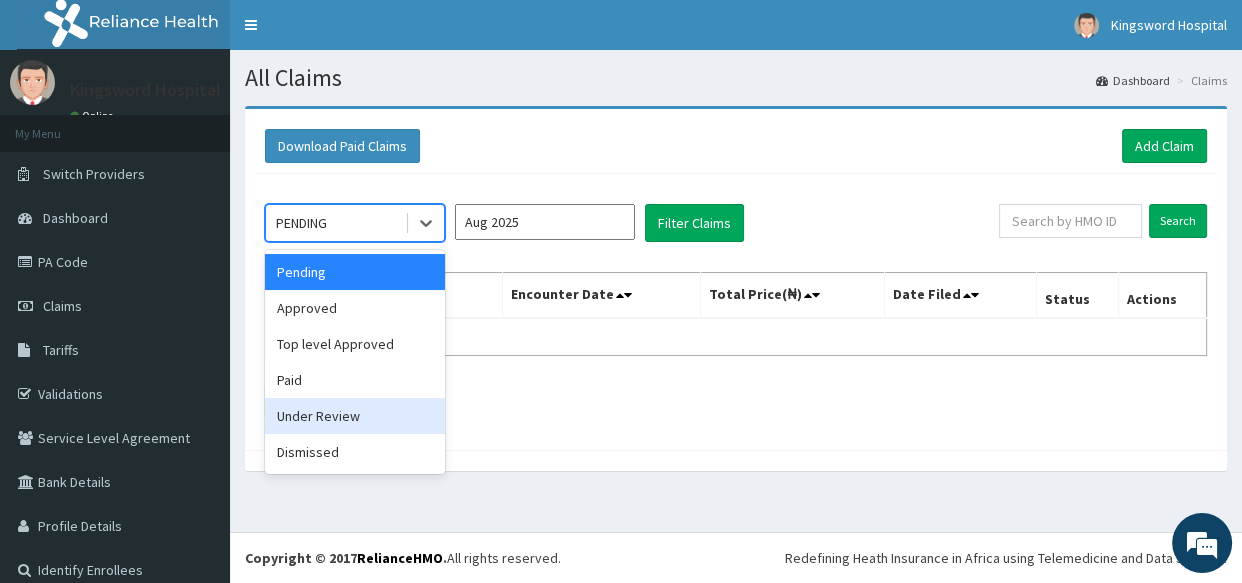 click on "Under Review" at bounding box center [355, 416] 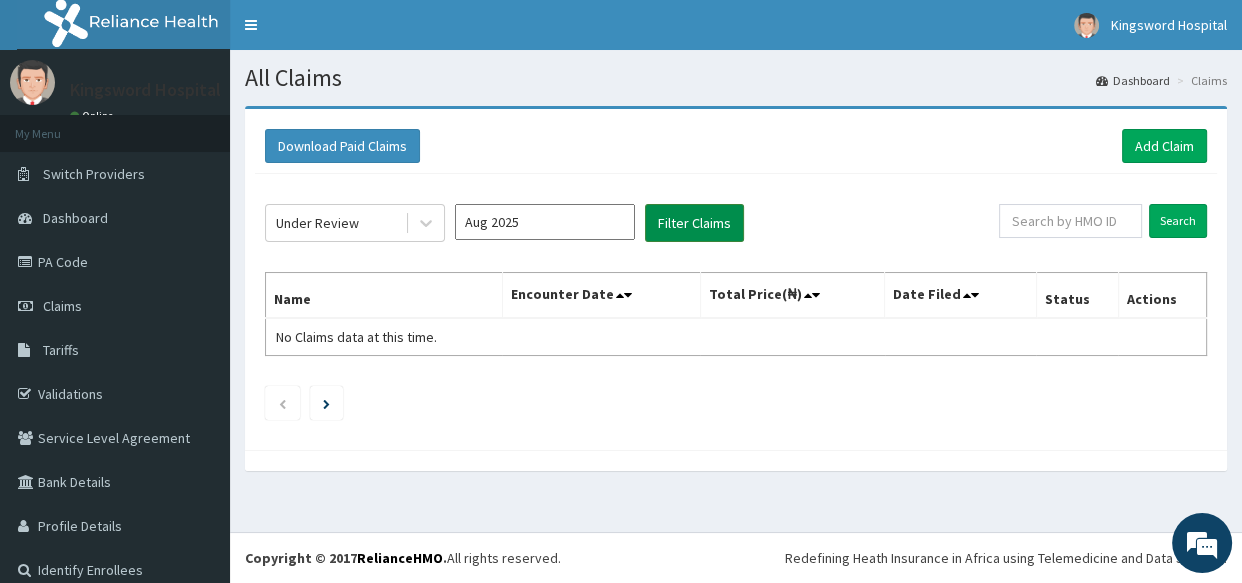 click on "Filter Claims" at bounding box center (694, 223) 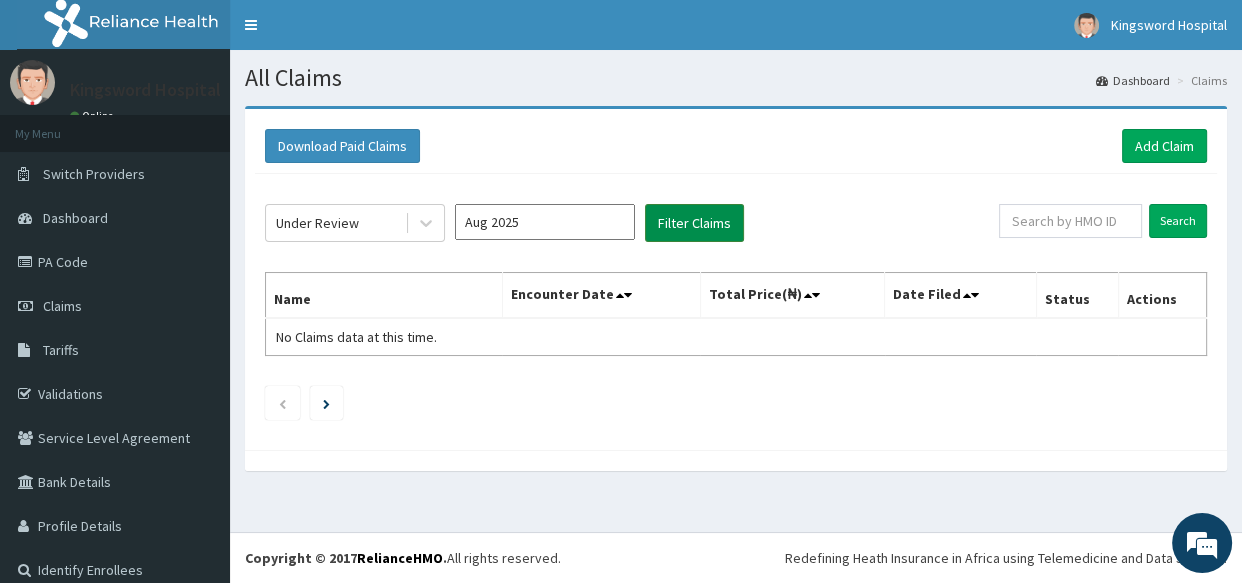 click on "Filter Claims" at bounding box center [694, 223] 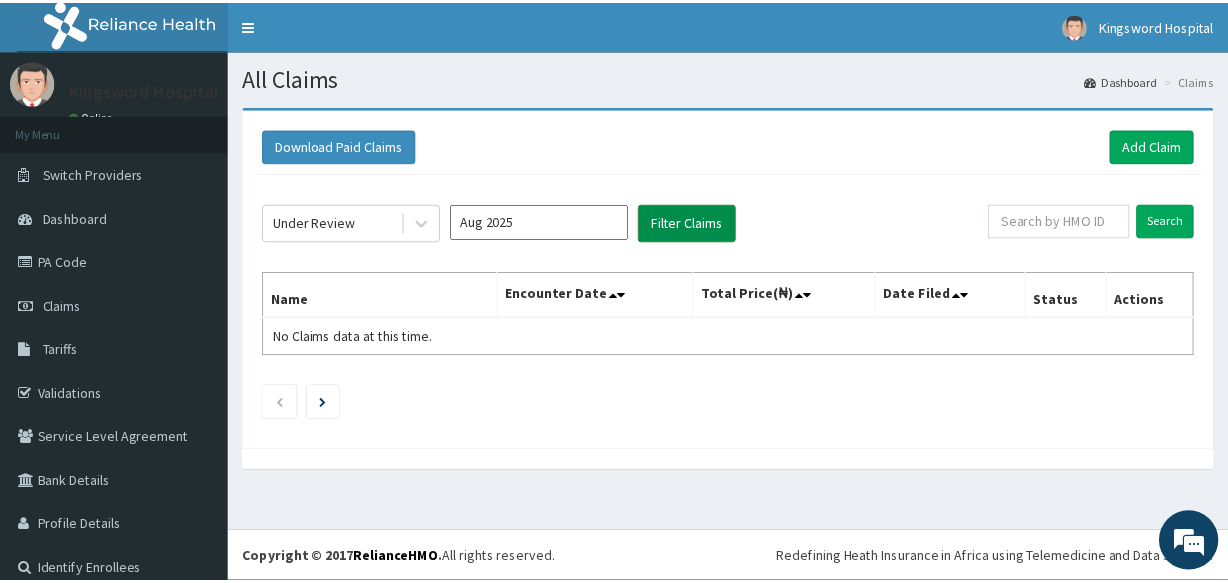 scroll, scrollTop: 0, scrollLeft: 0, axis: both 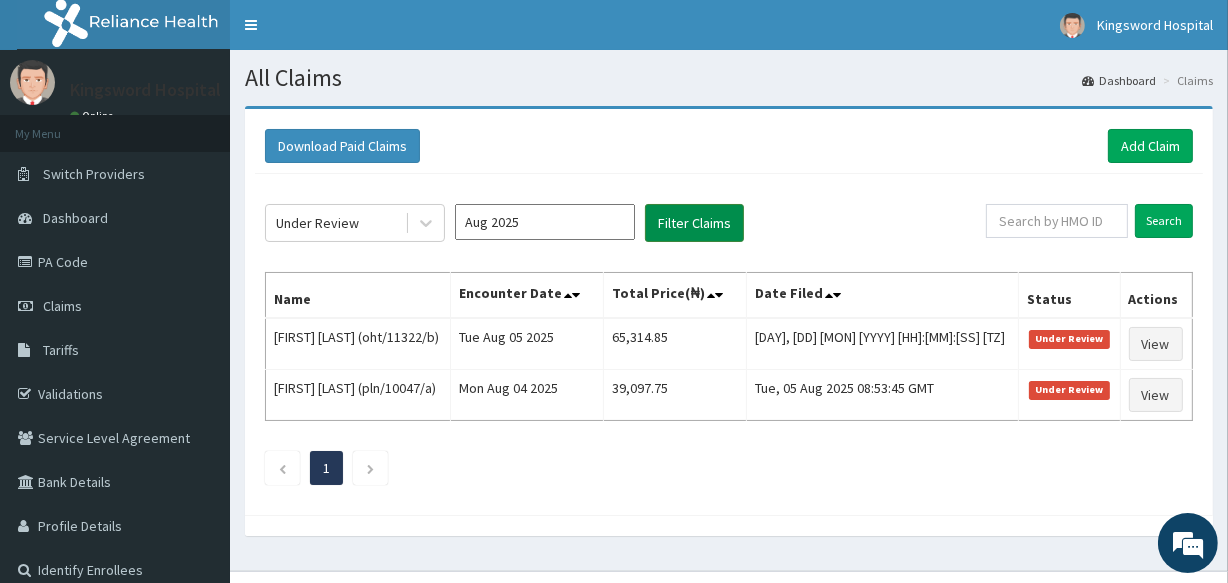 click on "Filter Claims" at bounding box center (694, 223) 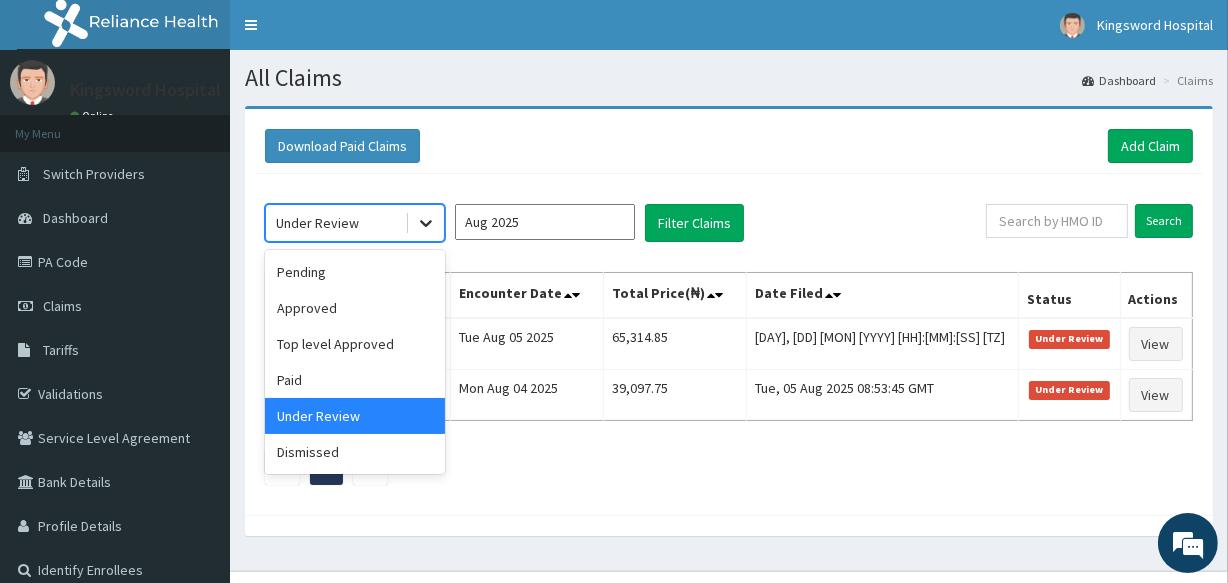click 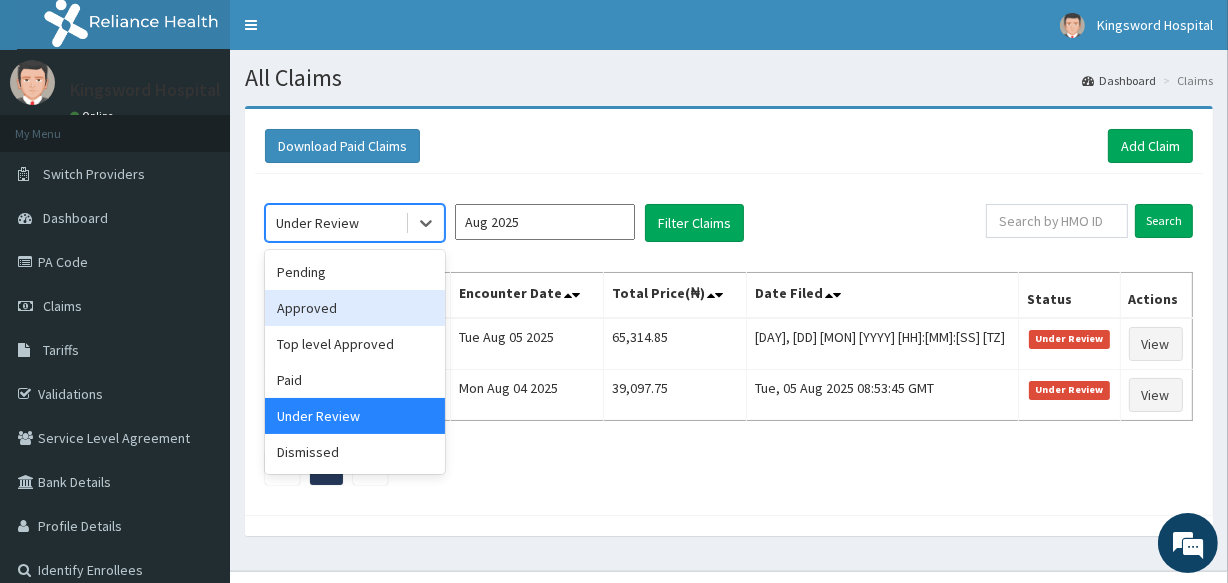 click on "Approved" at bounding box center [355, 308] 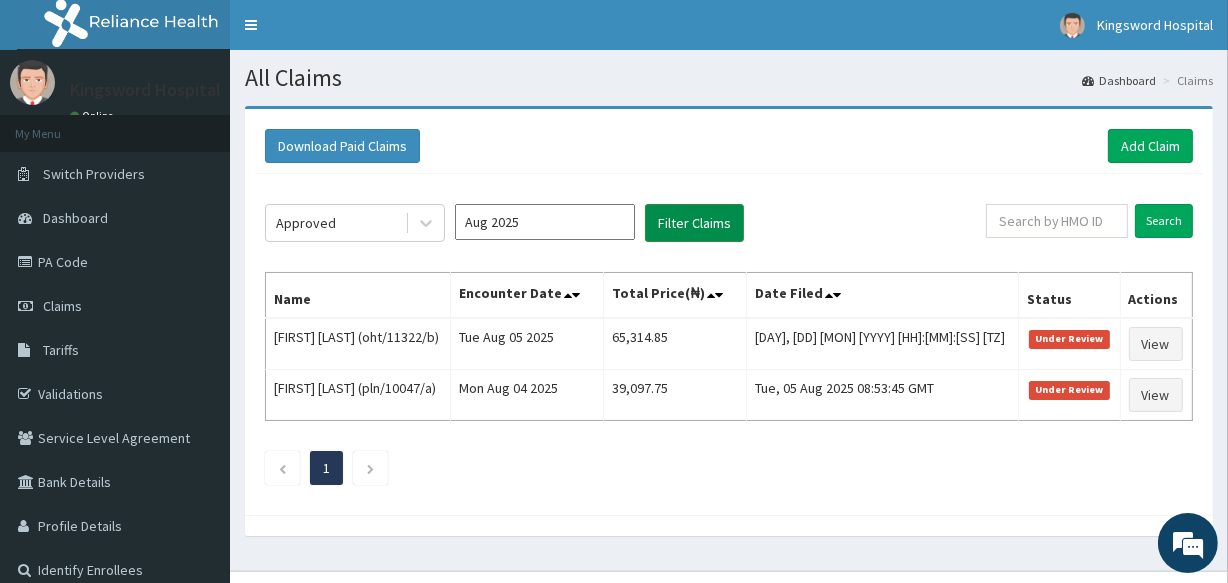 click on "Filter Claims" at bounding box center [694, 223] 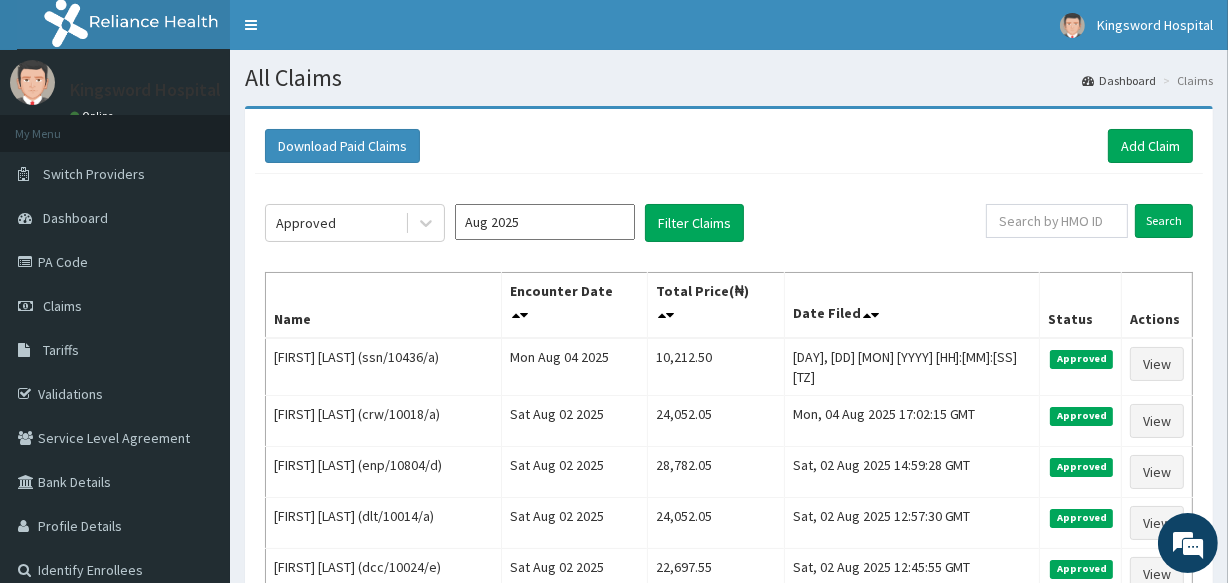 click on "Download Paid Claims Add Claim" at bounding box center [729, 146] 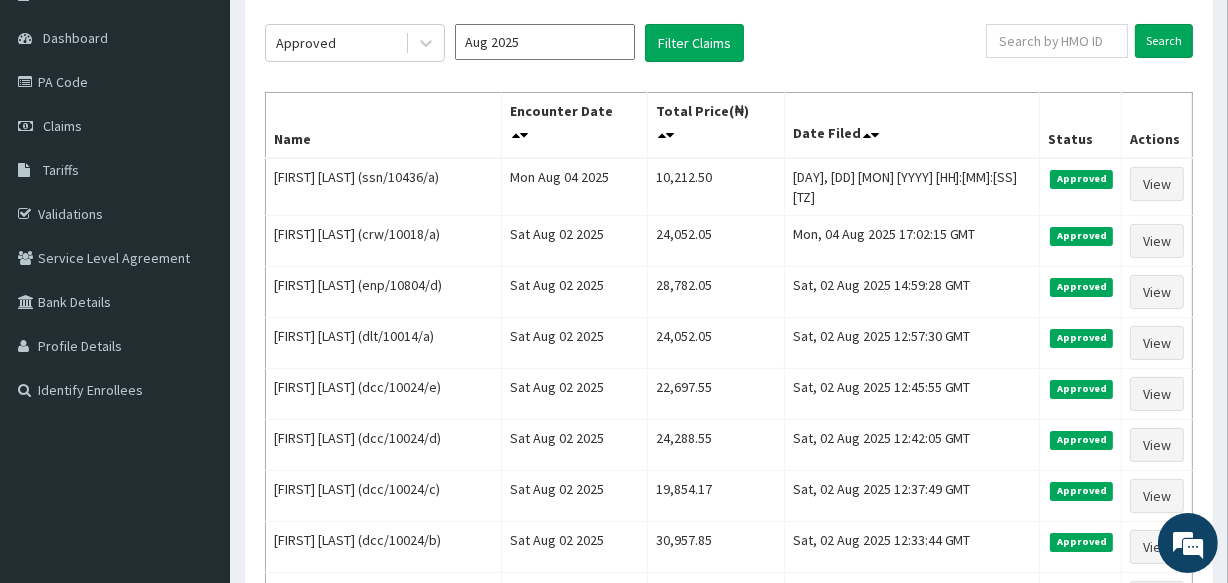 scroll, scrollTop: 0, scrollLeft: 0, axis: both 